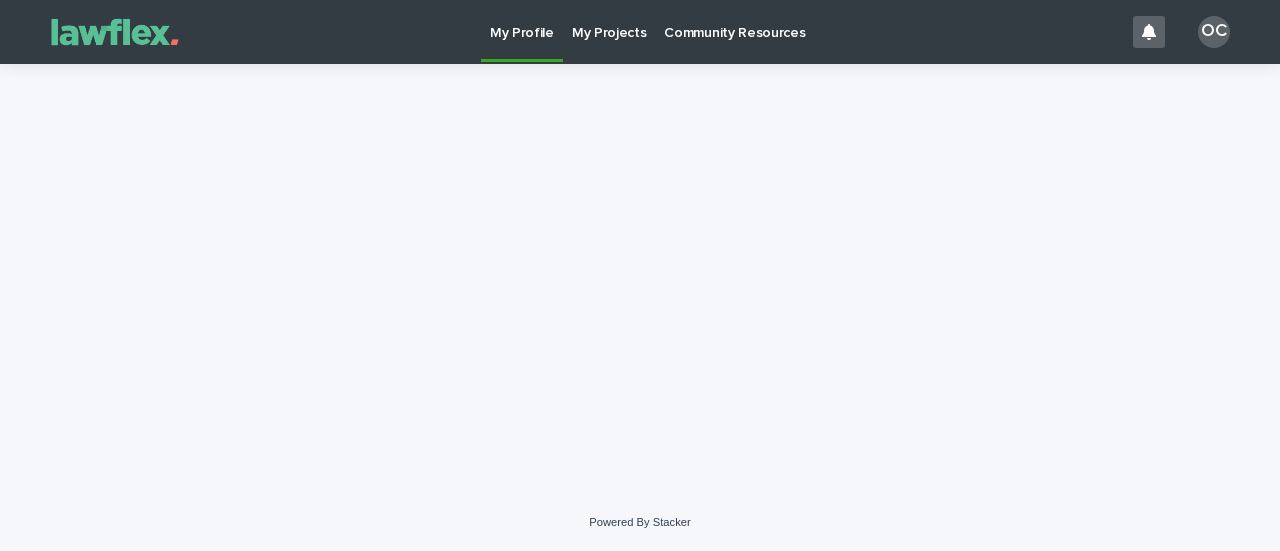 scroll, scrollTop: 0, scrollLeft: 0, axis: both 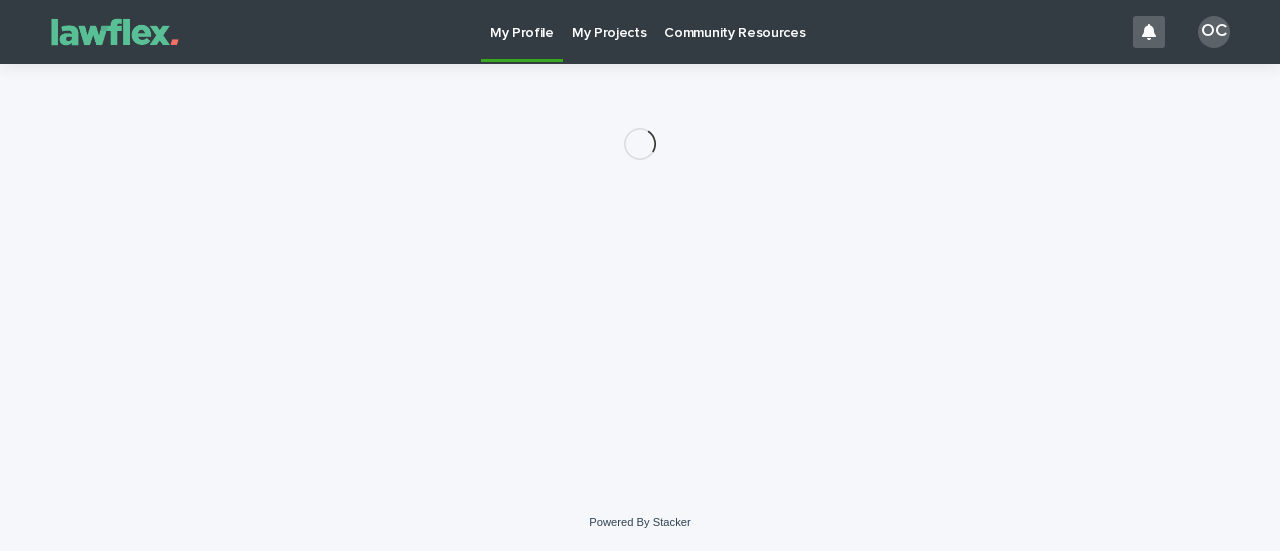 click on "My Projects" at bounding box center (609, 21) 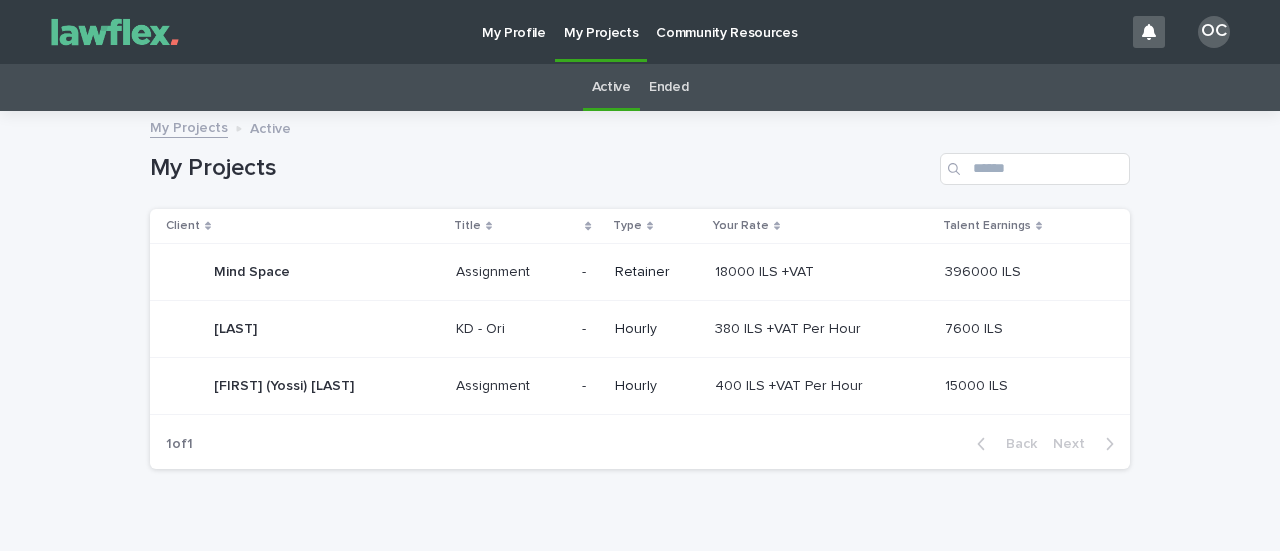 click on "[LAST] [LAST]" at bounding box center [299, 329] 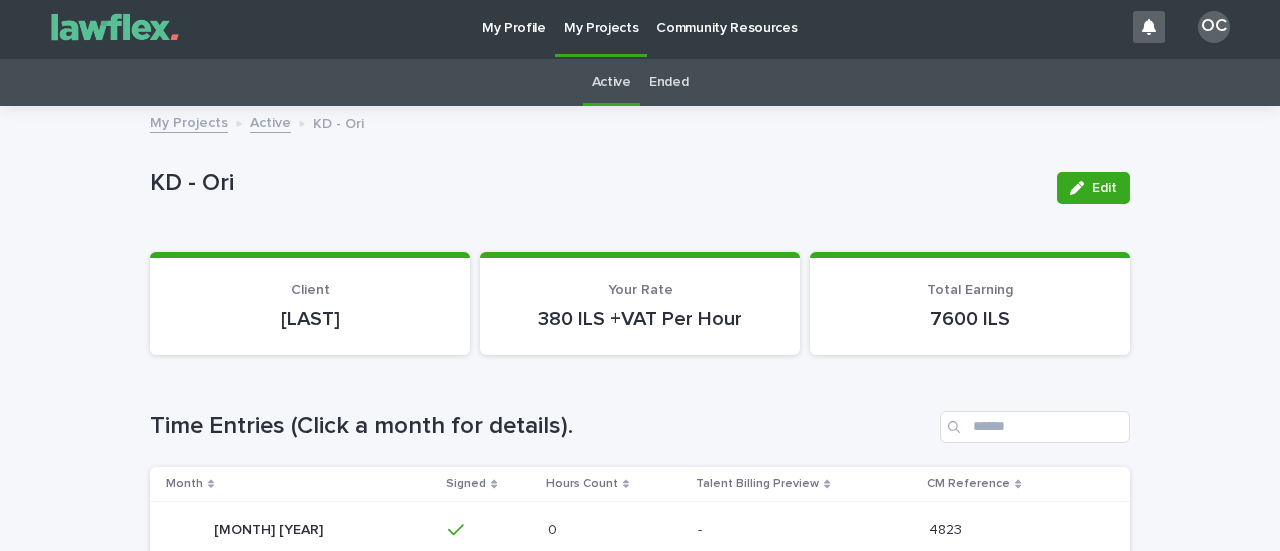 scroll, scrollTop: 4, scrollLeft: 0, axis: vertical 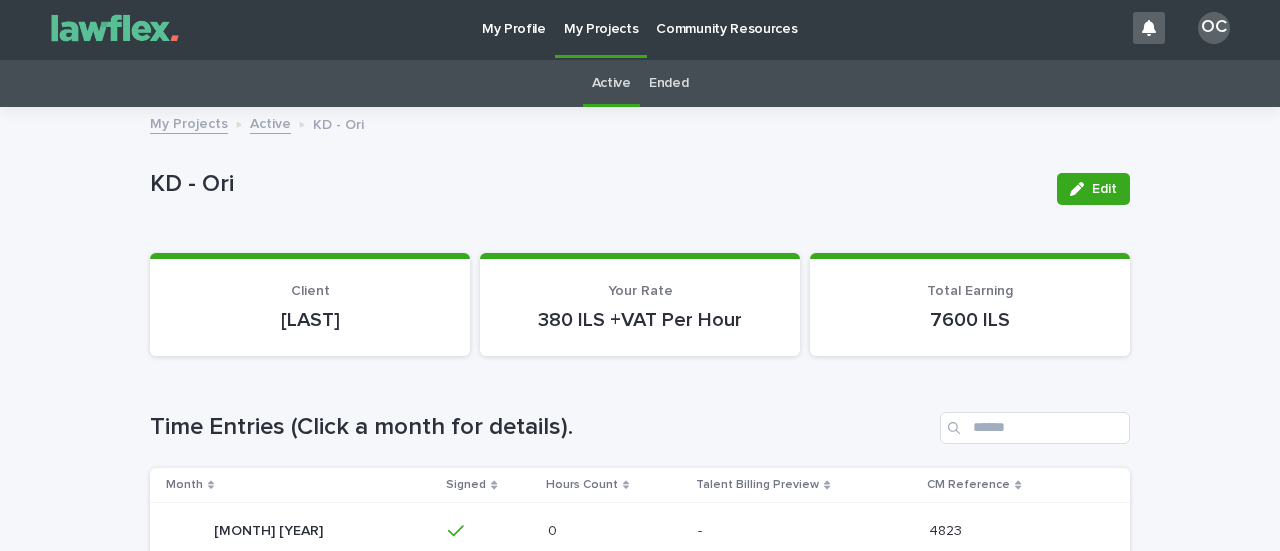 click on "My Projects" at bounding box center (601, 17) 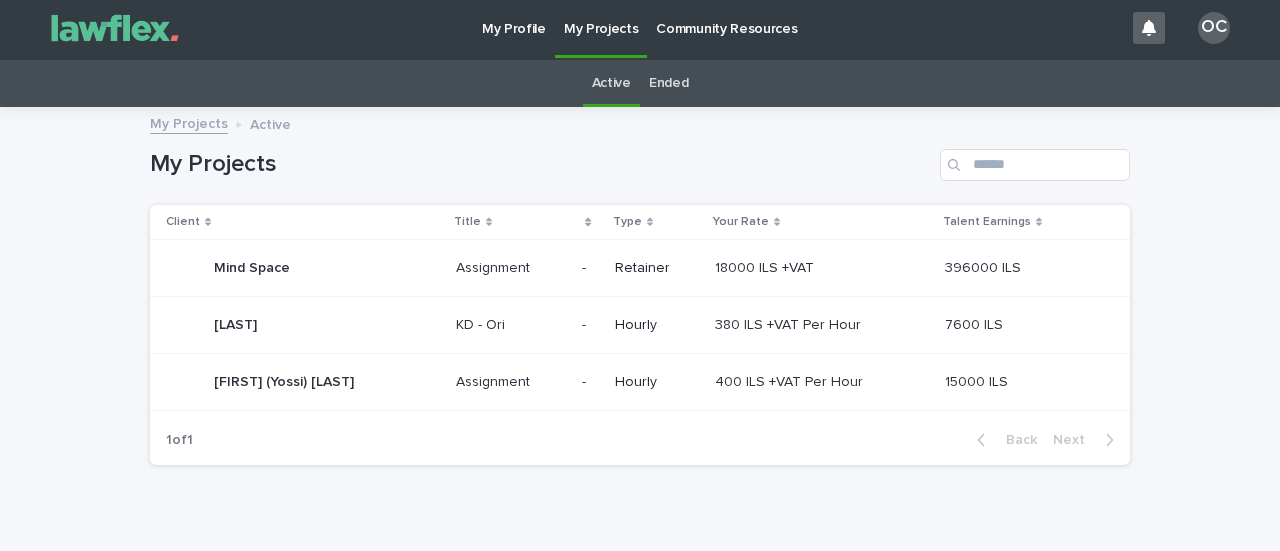 scroll, scrollTop: 0, scrollLeft: 0, axis: both 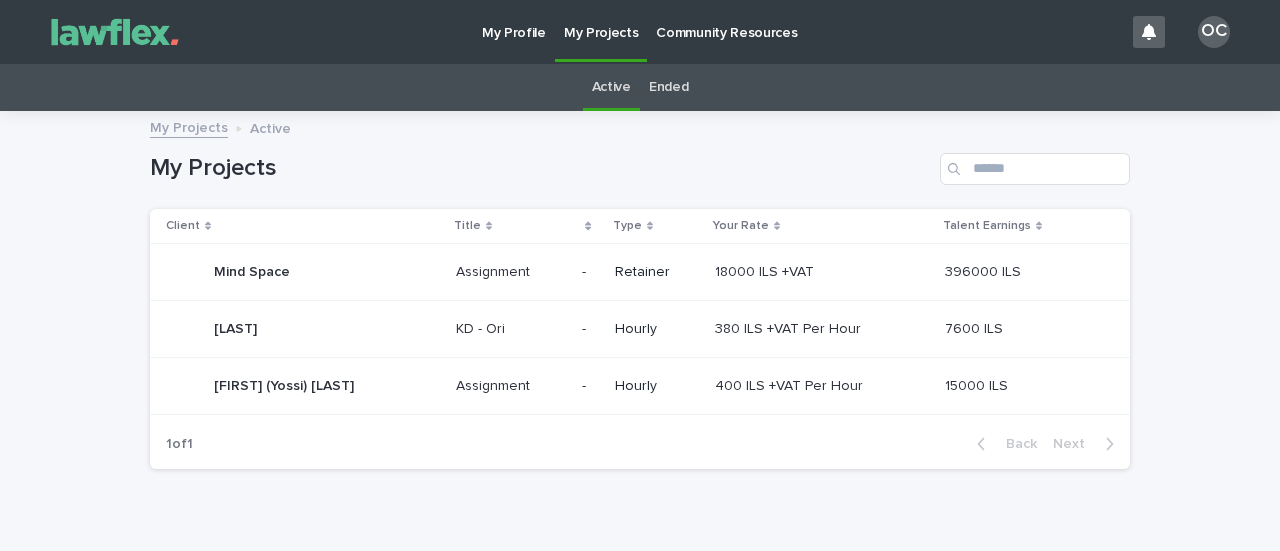 click on "- -" at bounding box center [590, 272] 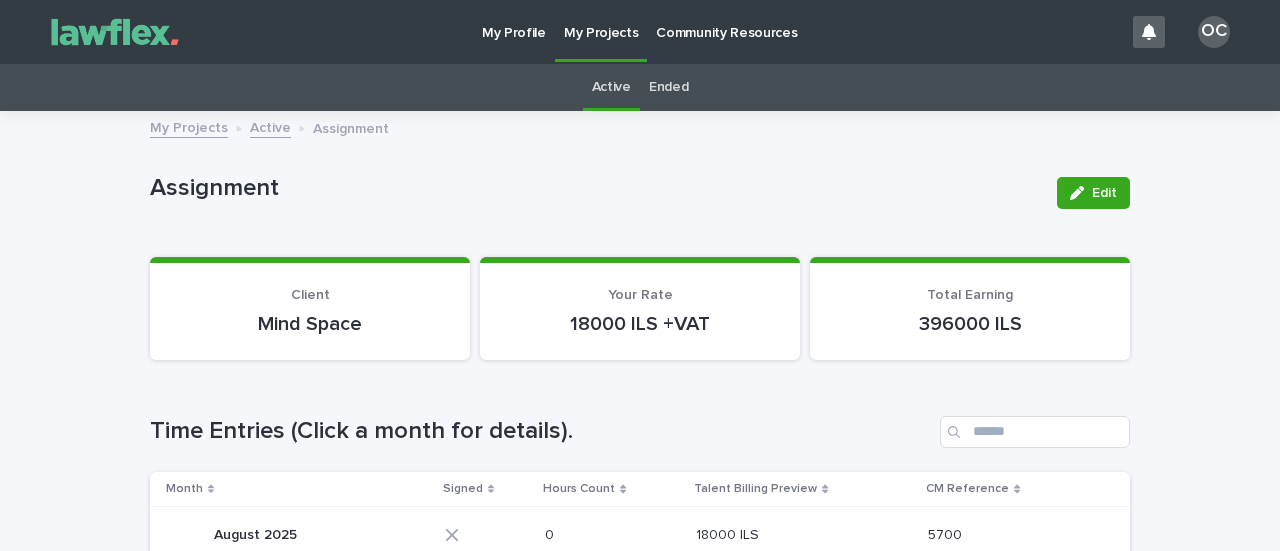 click on "0 0" at bounding box center (612, 535) 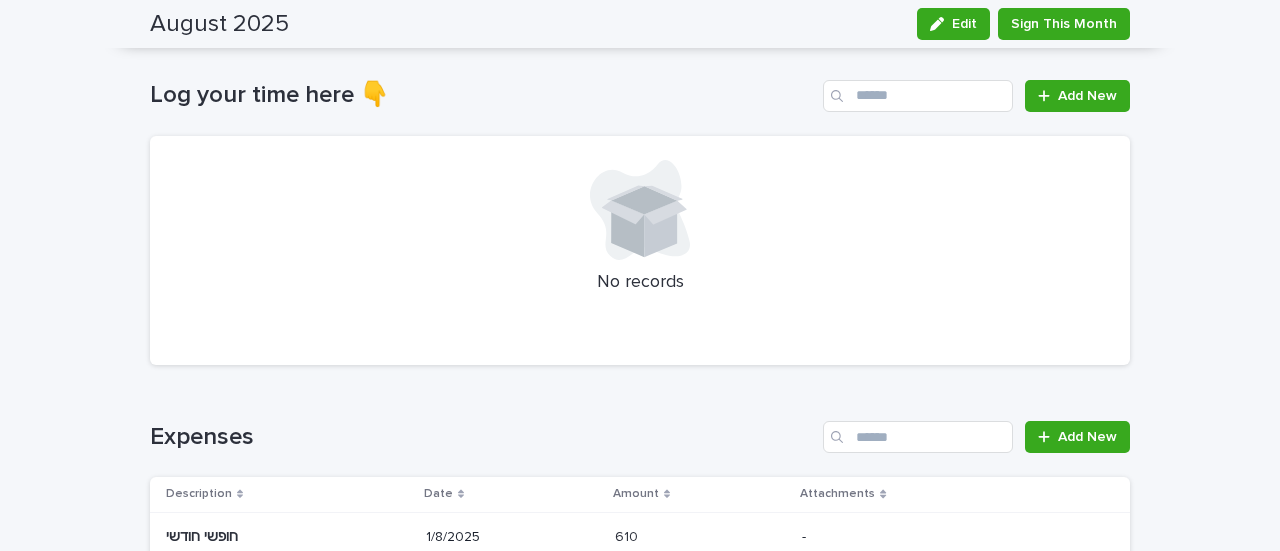 scroll, scrollTop: 181, scrollLeft: 0, axis: vertical 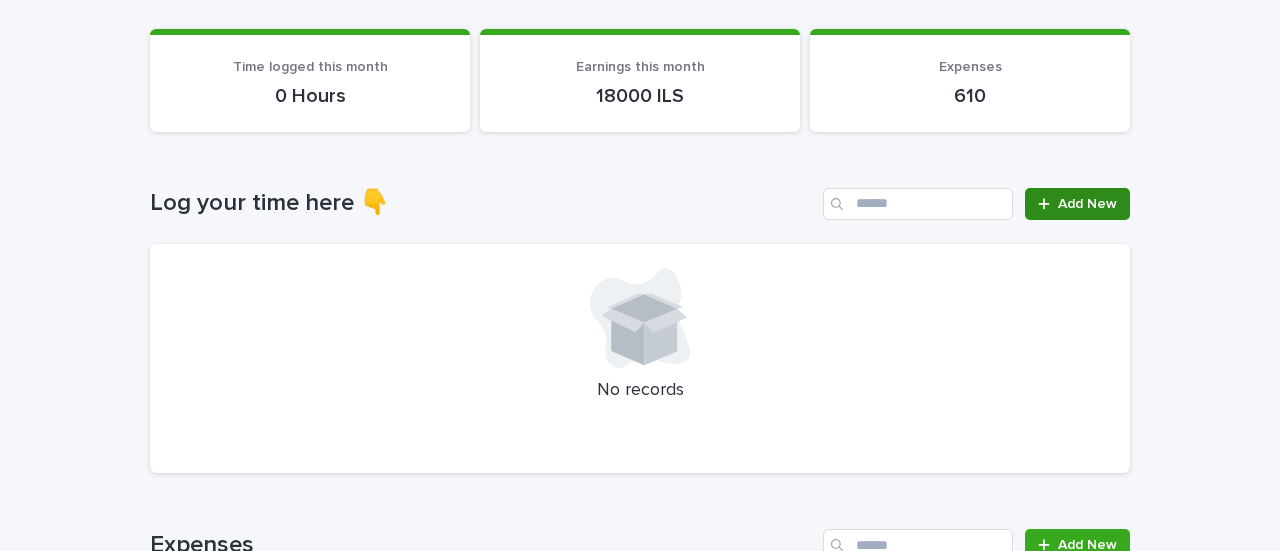 click on "Add New" at bounding box center [1077, 204] 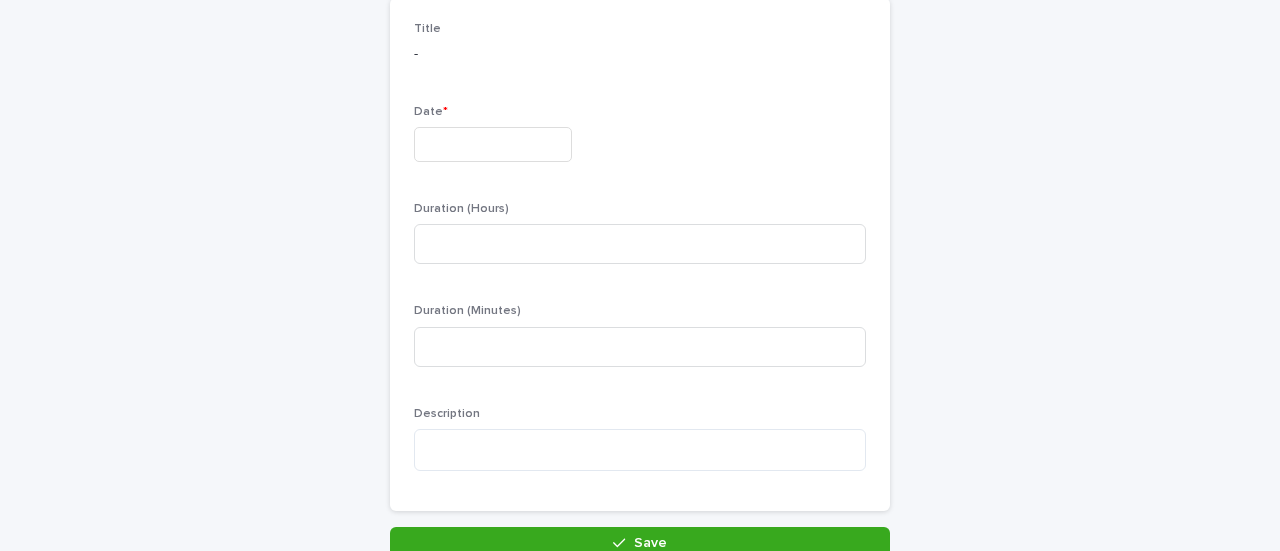 scroll, scrollTop: 182, scrollLeft: 0, axis: vertical 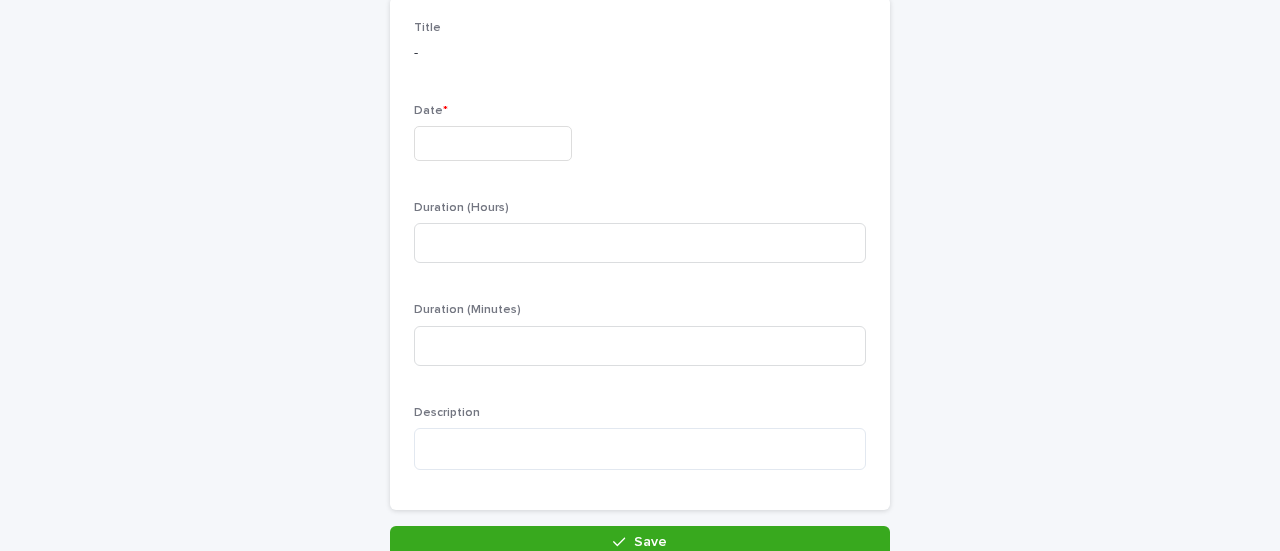 click at bounding box center (493, 143) 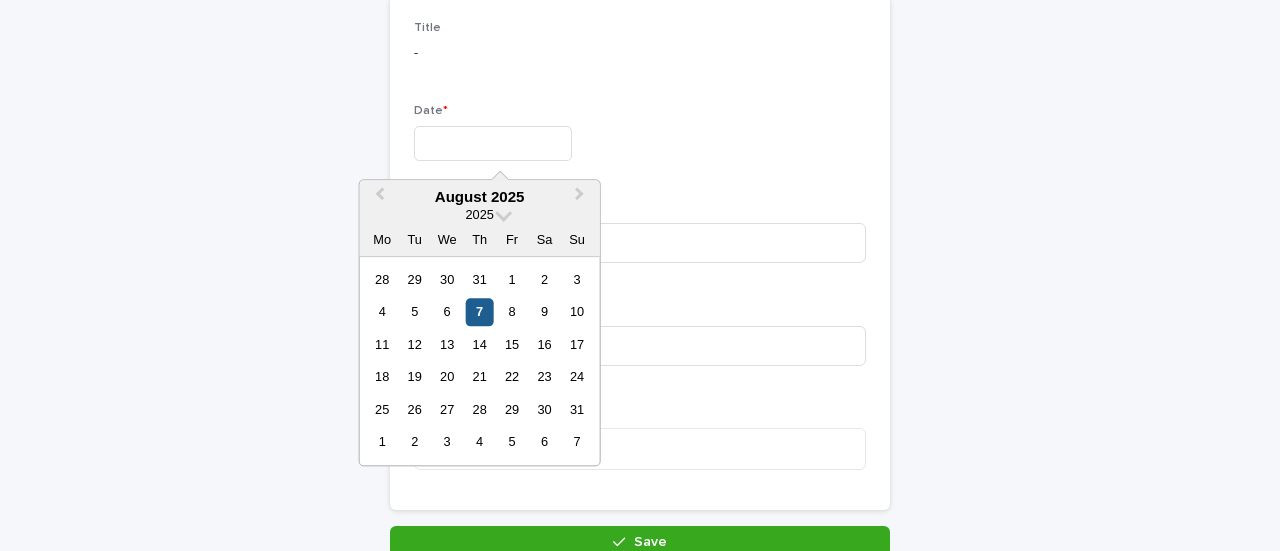 click on "7" at bounding box center (479, 312) 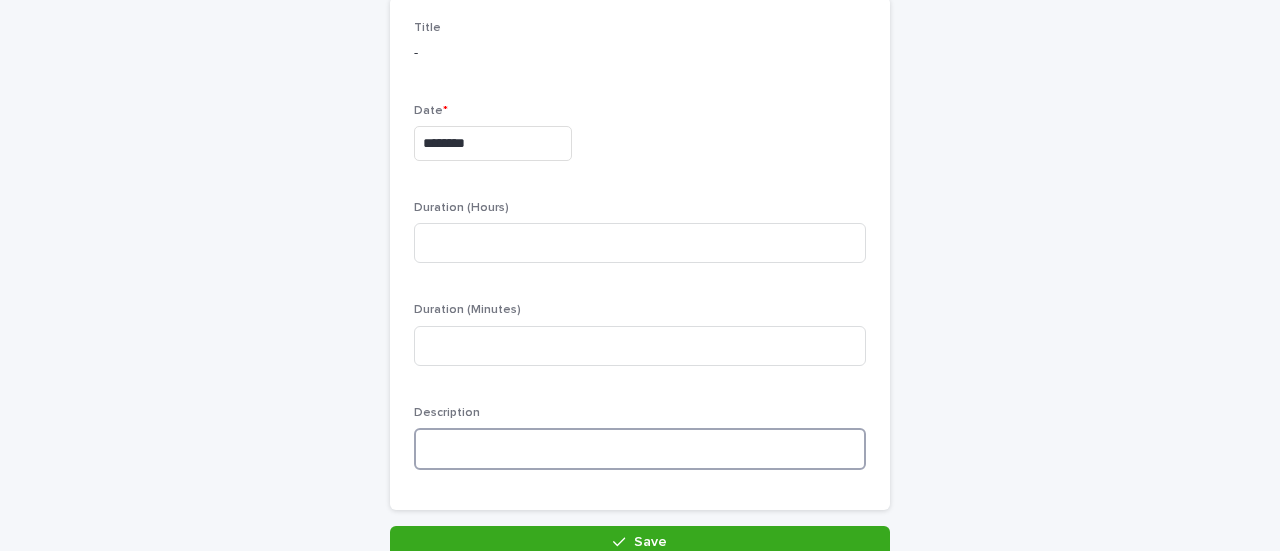 click at bounding box center (640, 449) 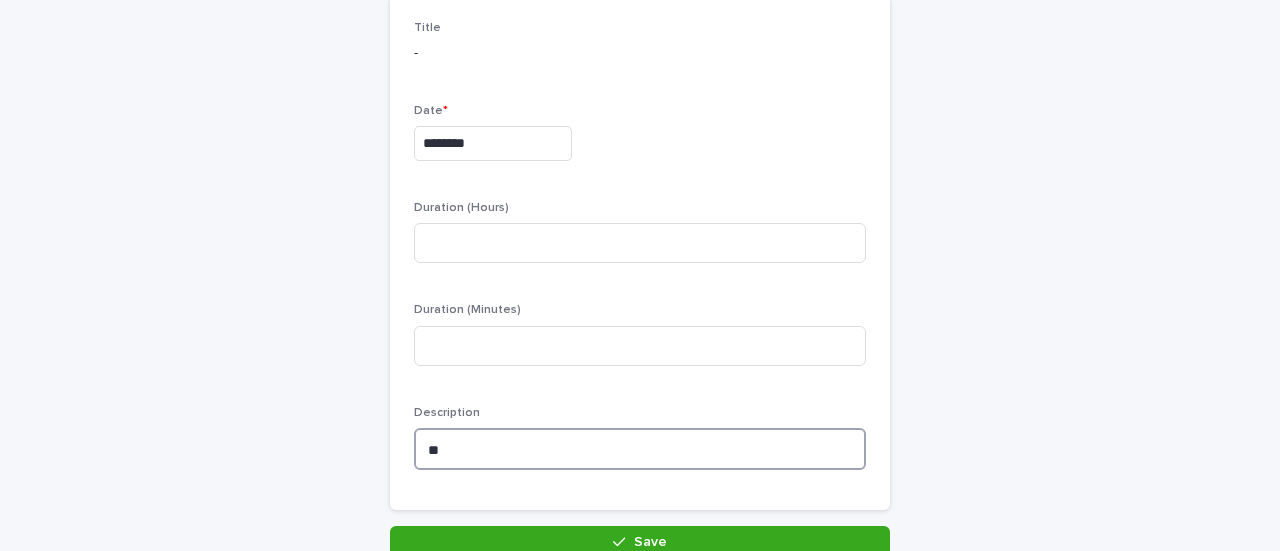 type on "*" 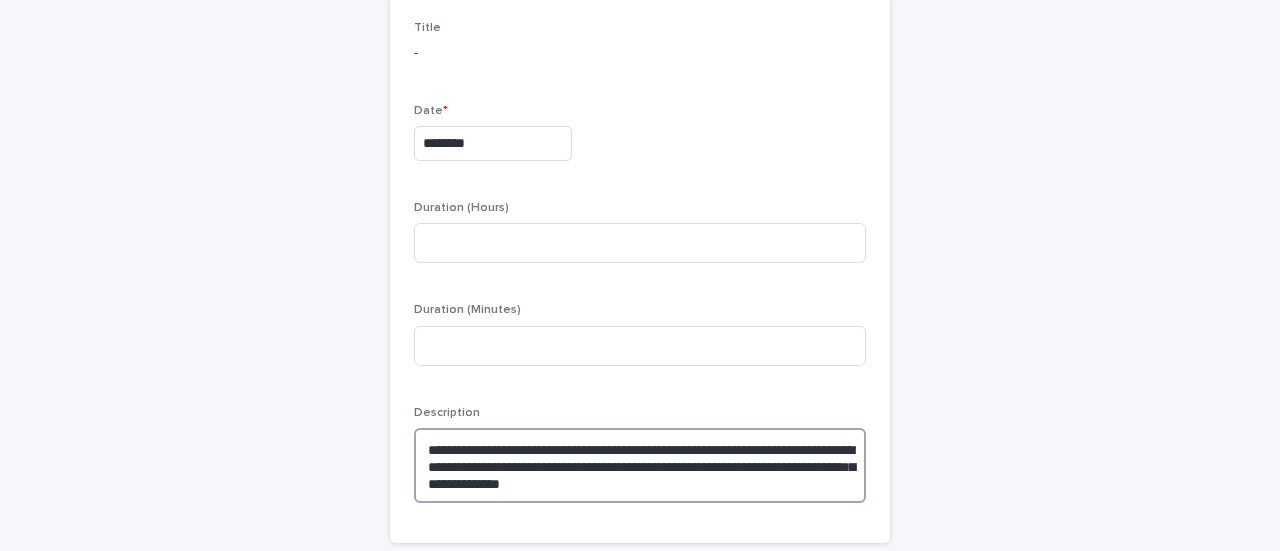type on "**********" 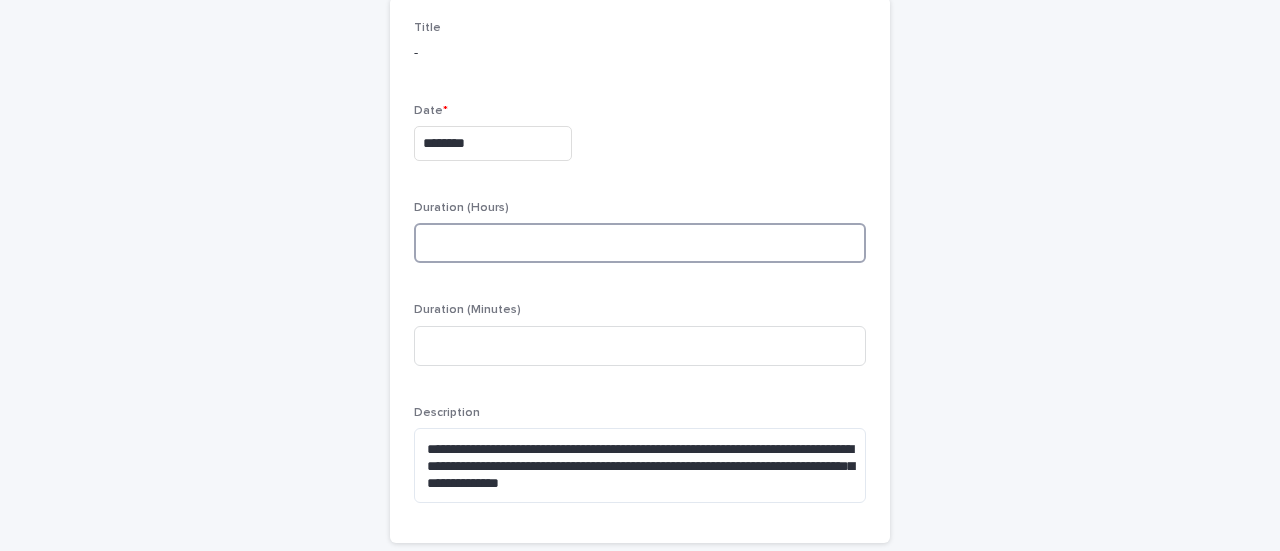 click at bounding box center (640, 243) 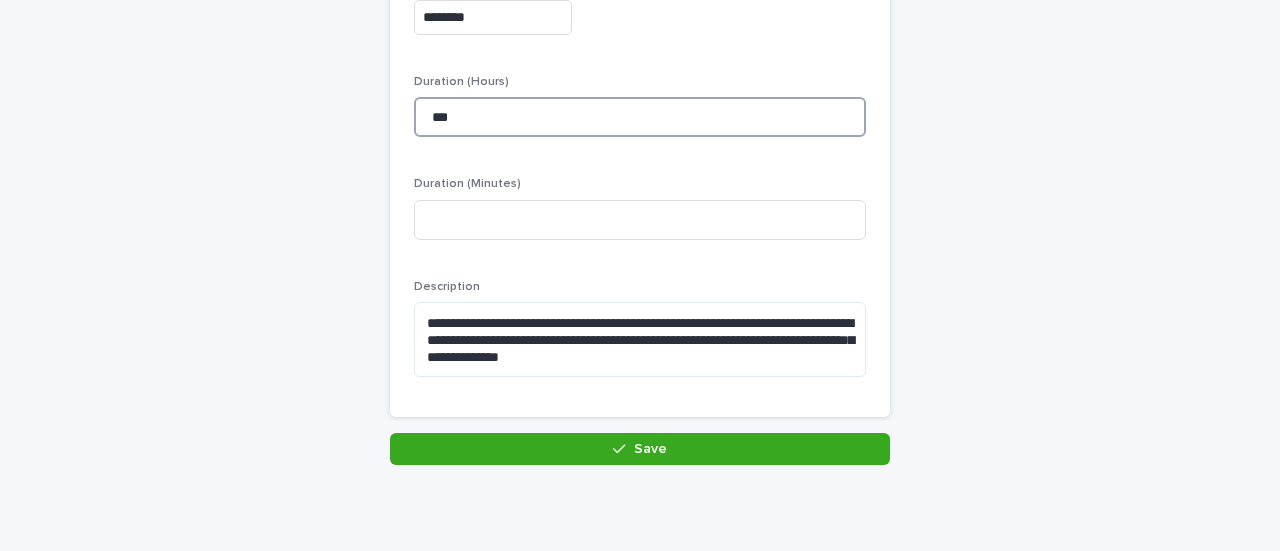scroll, scrollTop: 318, scrollLeft: 0, axis: vertical 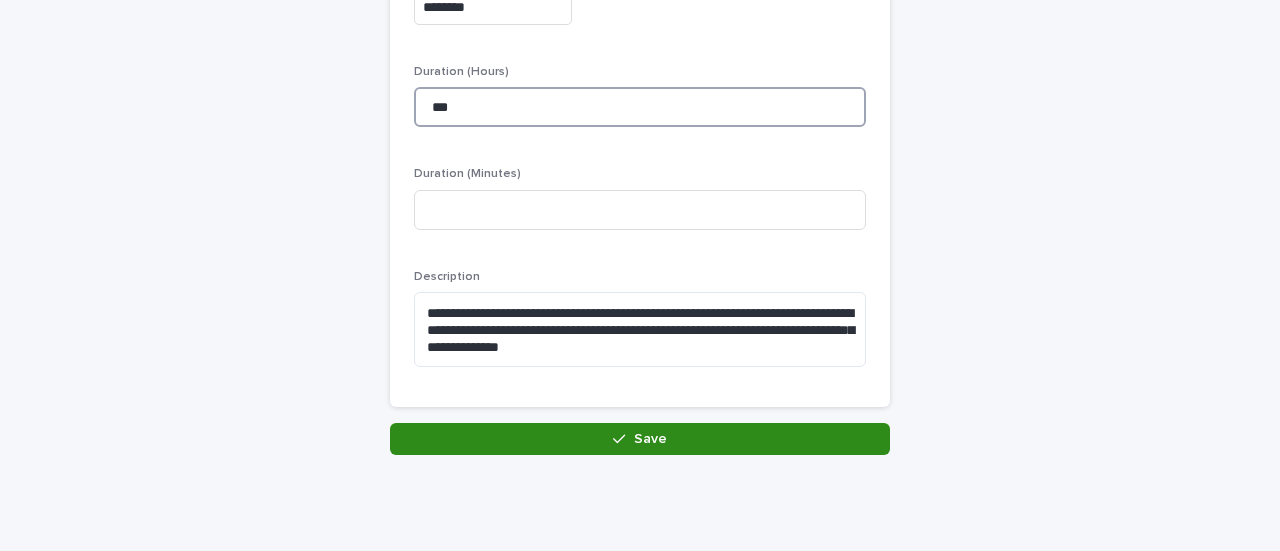type on "***" 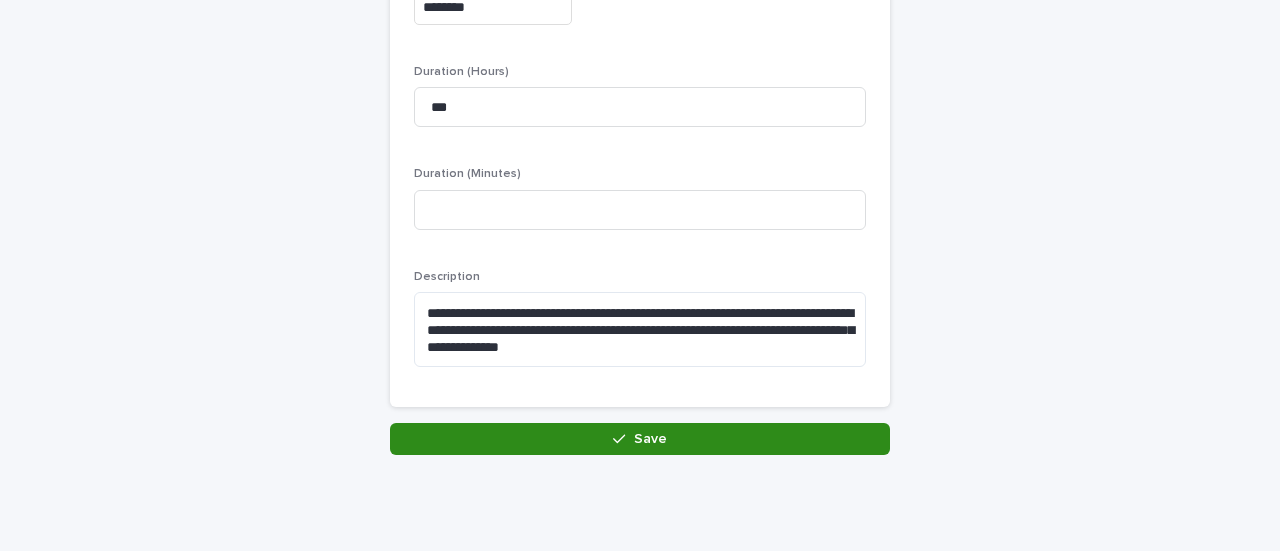 click on "Save" at bounding box center (640, 439) 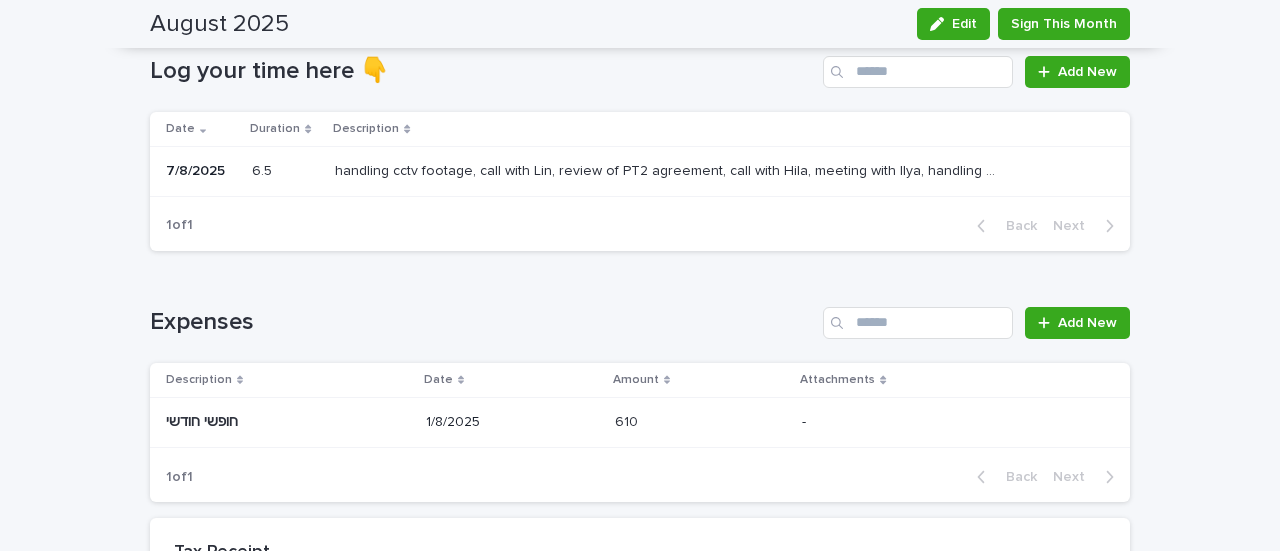 scroll, scrollTop: 299, scrollLeft: 0, axis: vertical 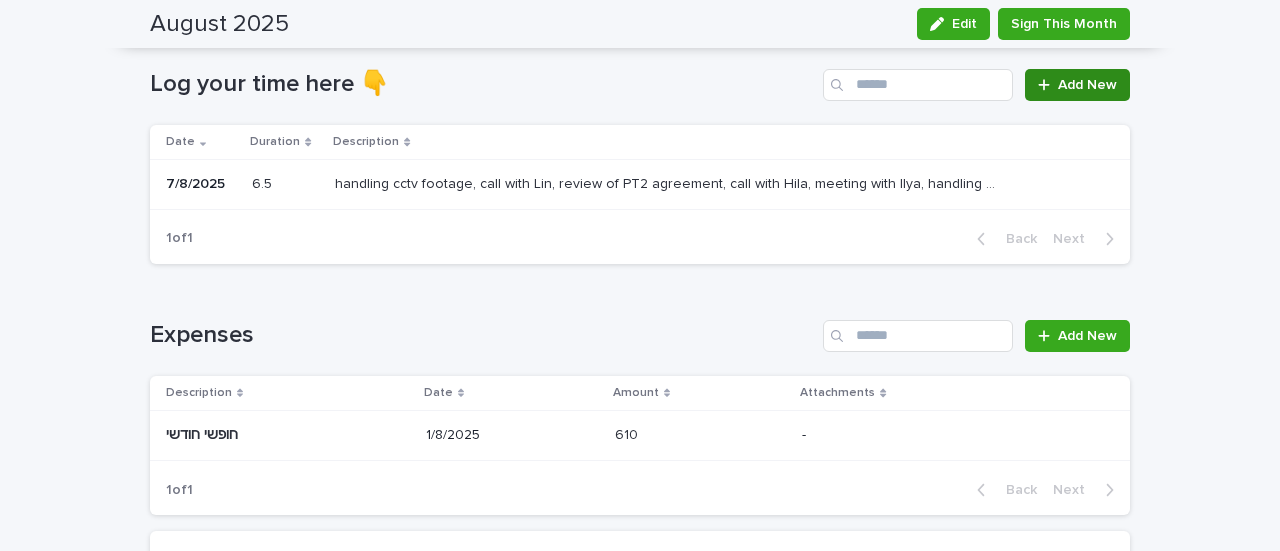 click on "Add New" at bounding box center (1087, 85) 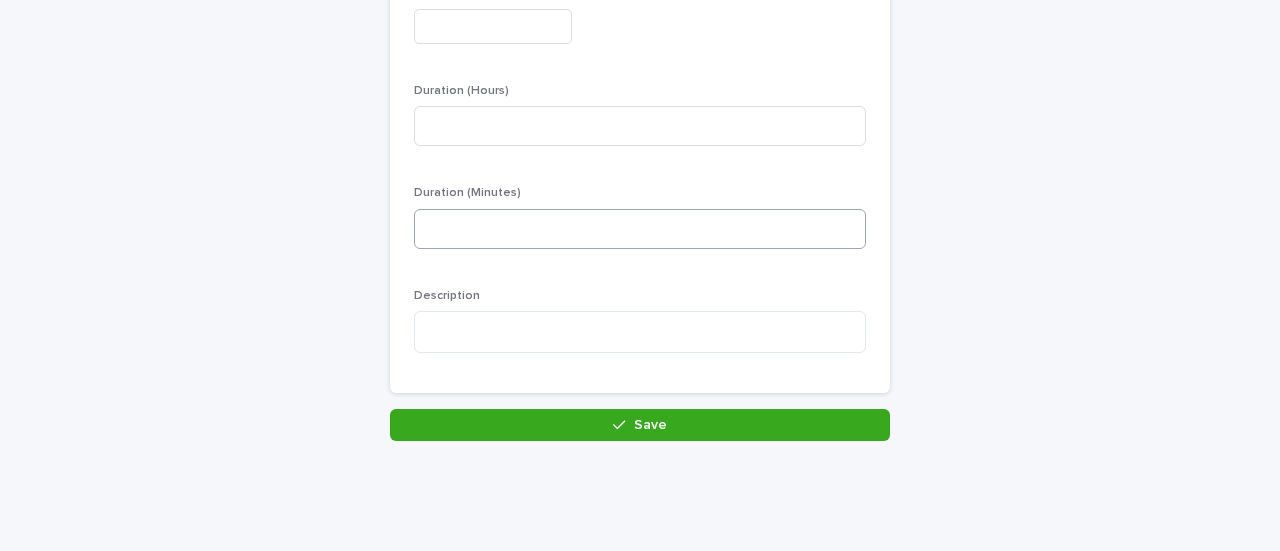 scroll, scrollTop: 300, scrollLeft: 0, axis: vertical 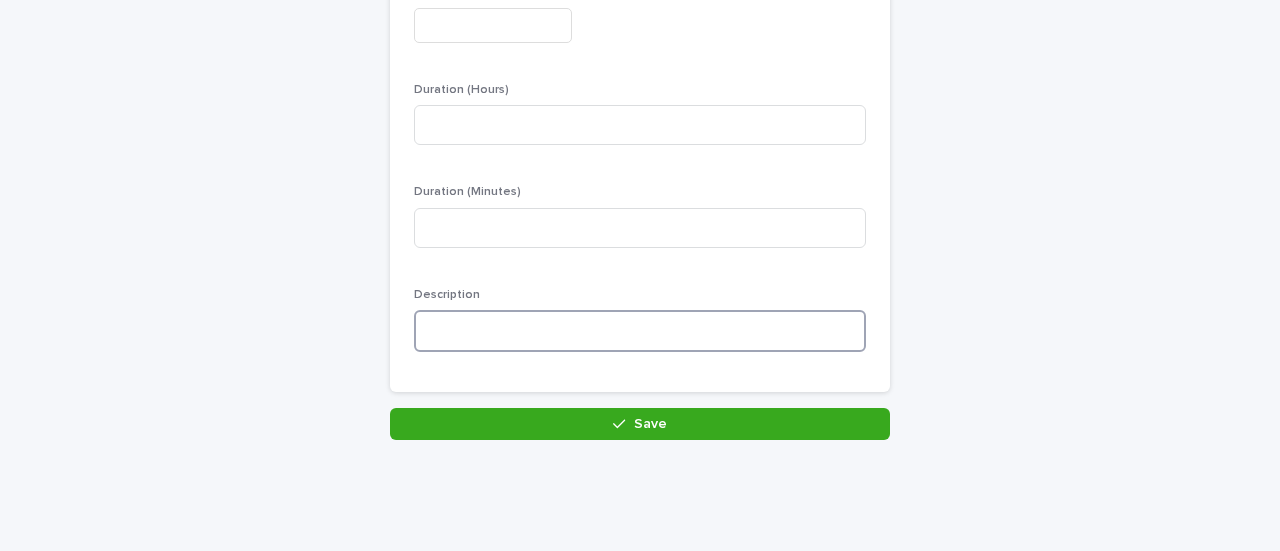 click at bounding box center [640, 331] 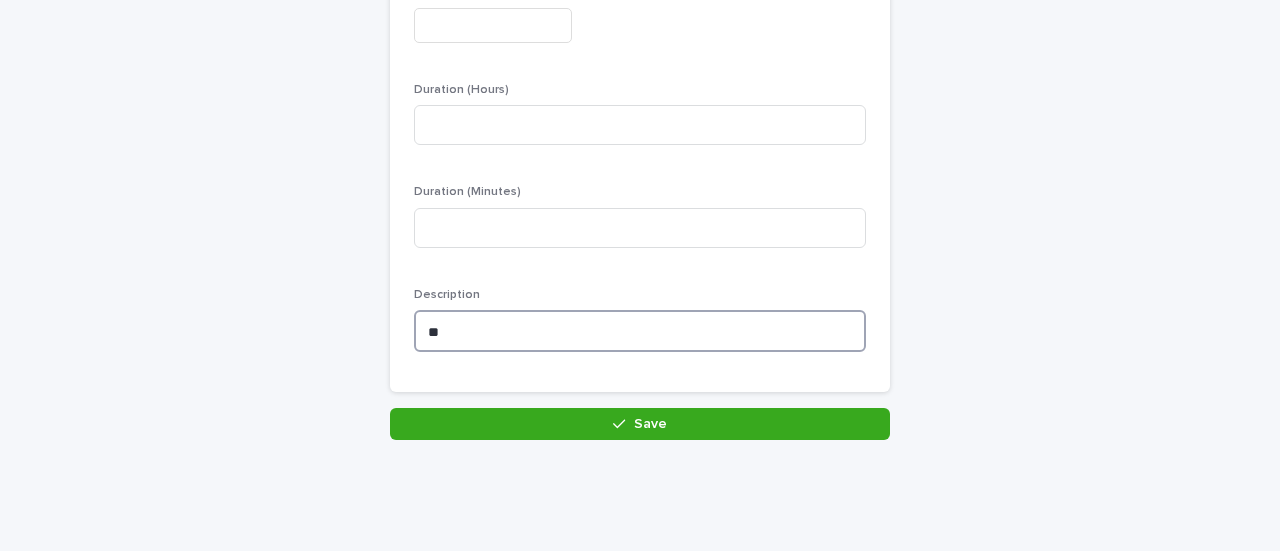 type on "*" 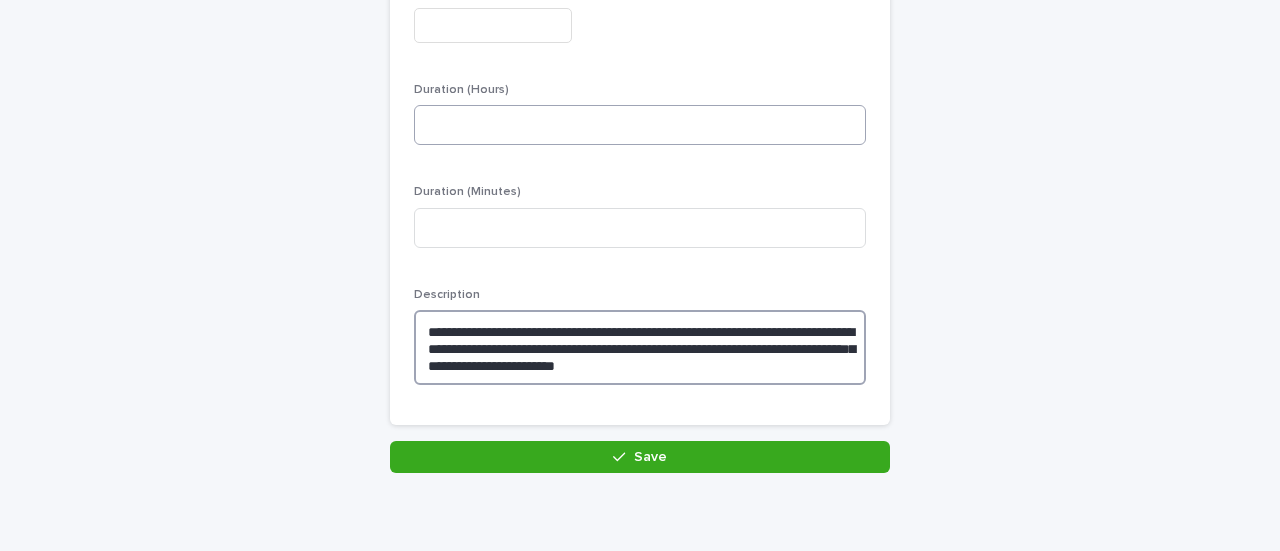 type on "**********" 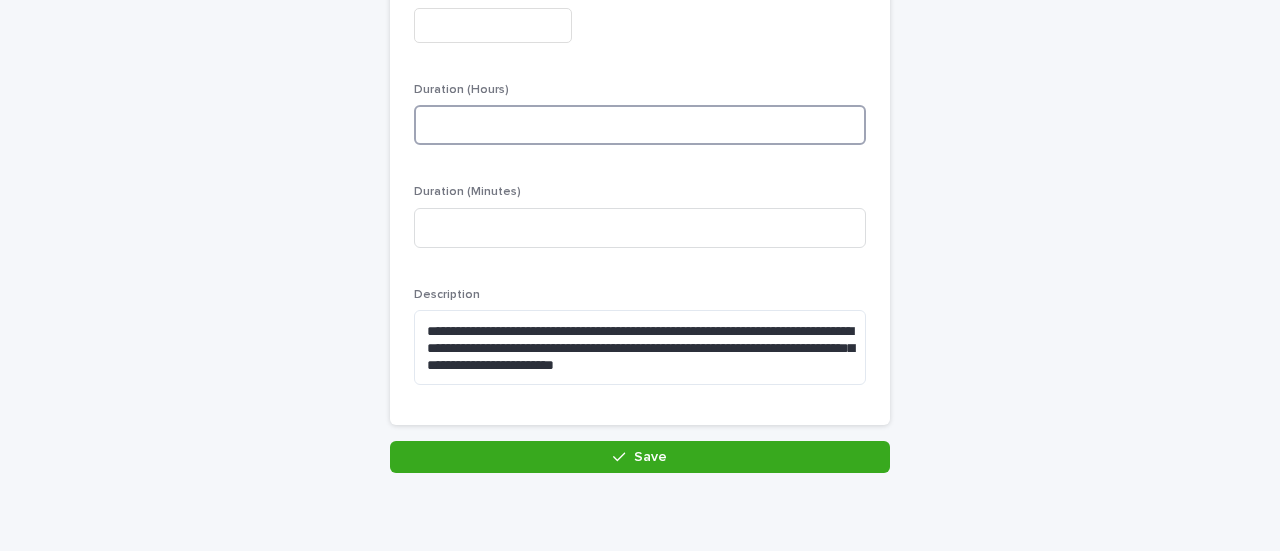 click at bounding box center [640, 125] 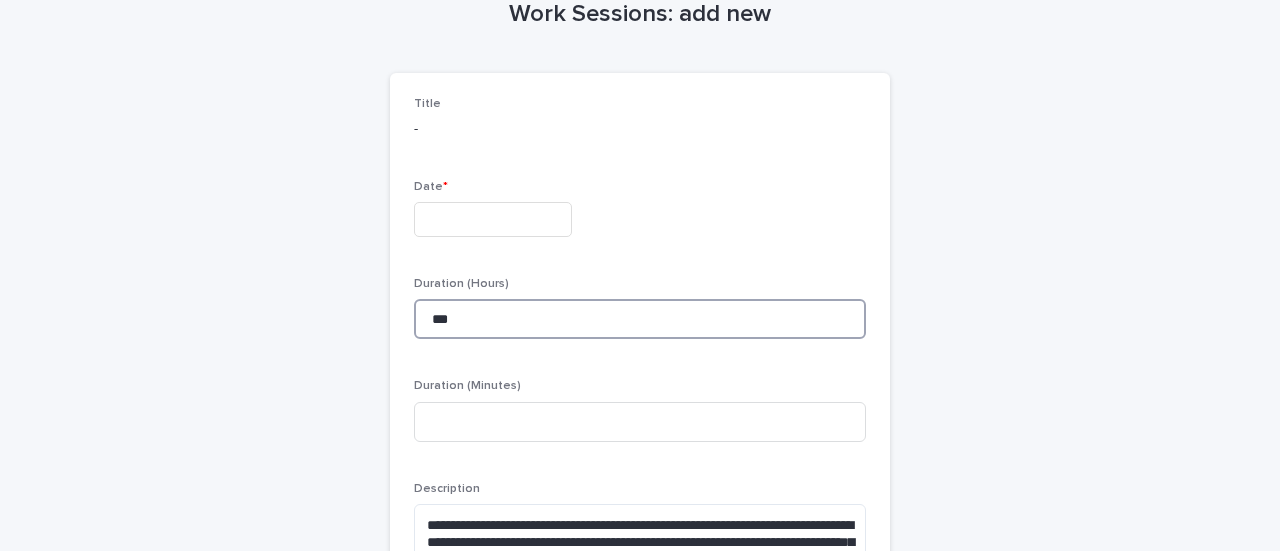 scroll, scrollTop: 142, scrollLeft: 0, axis: vertical 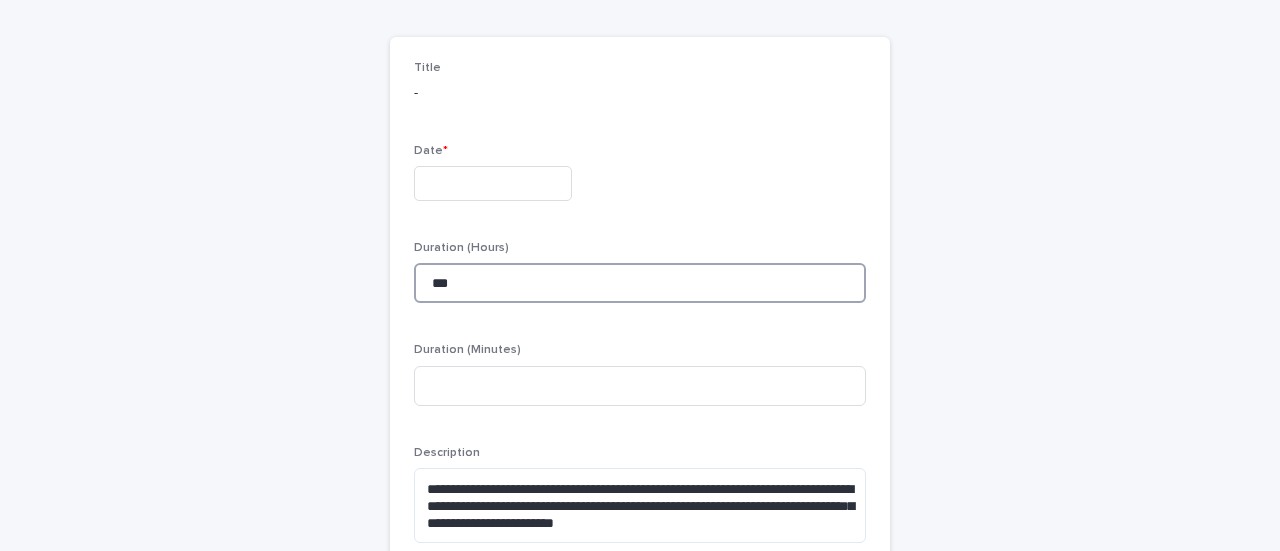 type on "***" 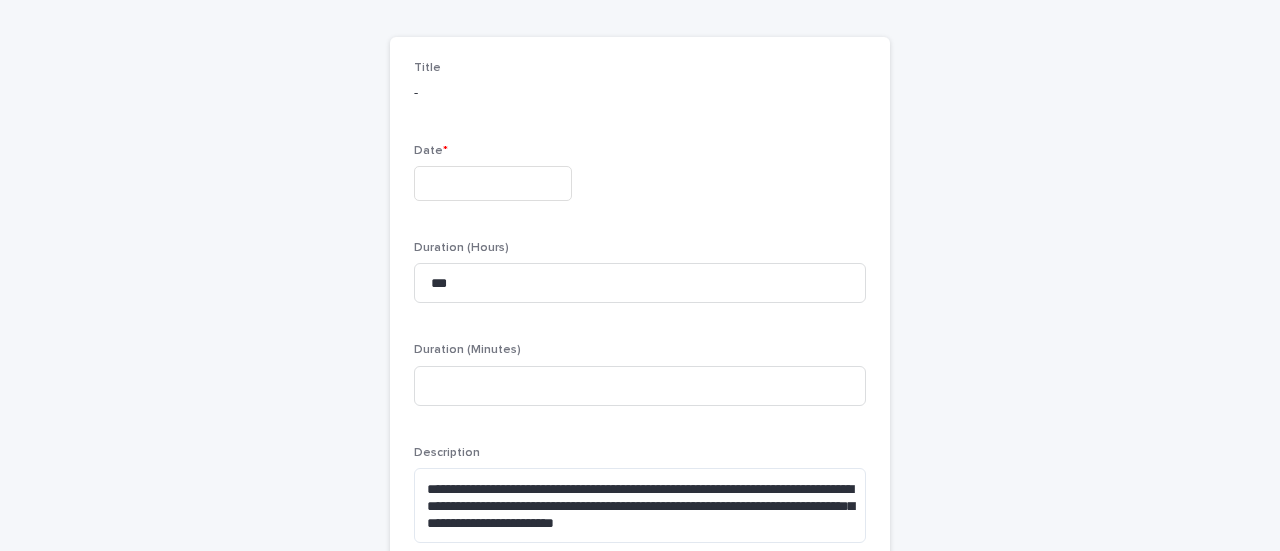 click at bounding box center [493, 183] 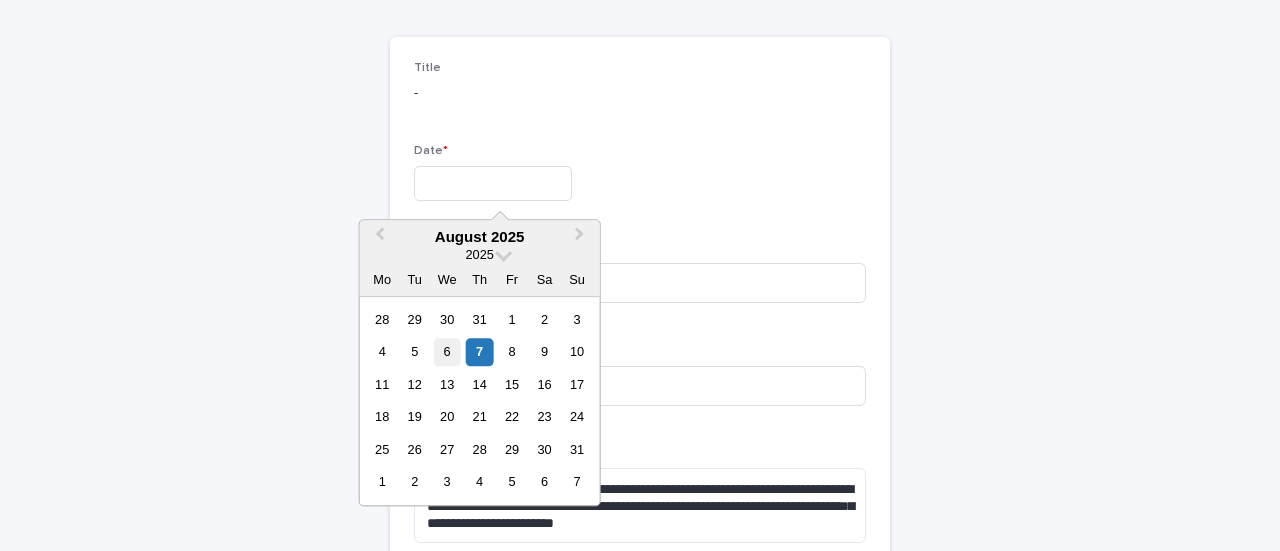 click on "6" at bounding box center [447, 352] 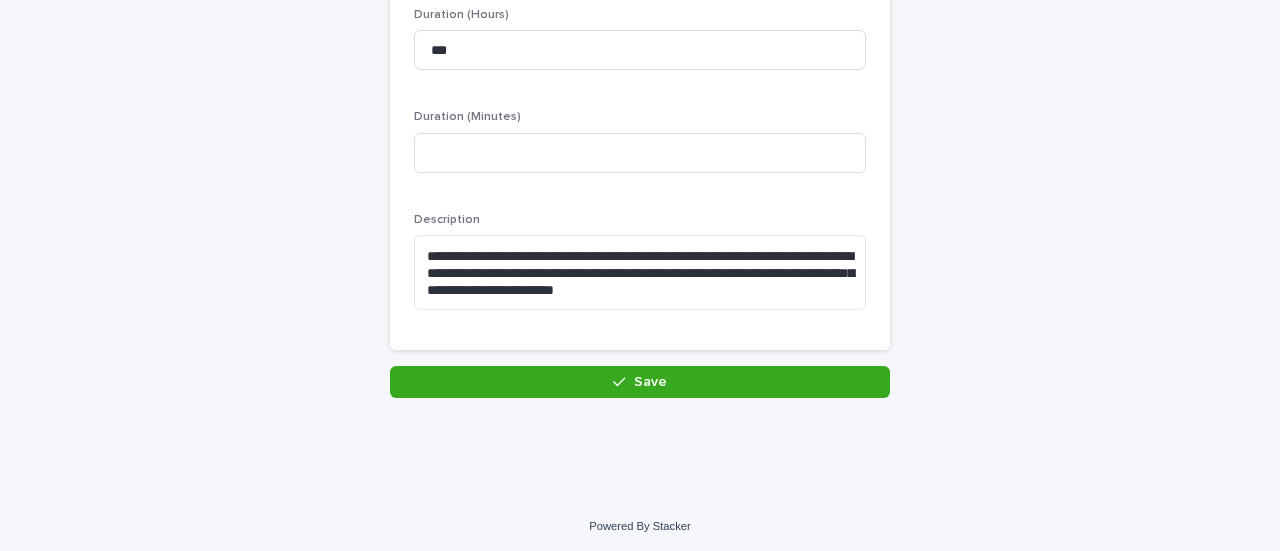scroll, scrollTop: 376, scrollLeft: 0, axis: vertical 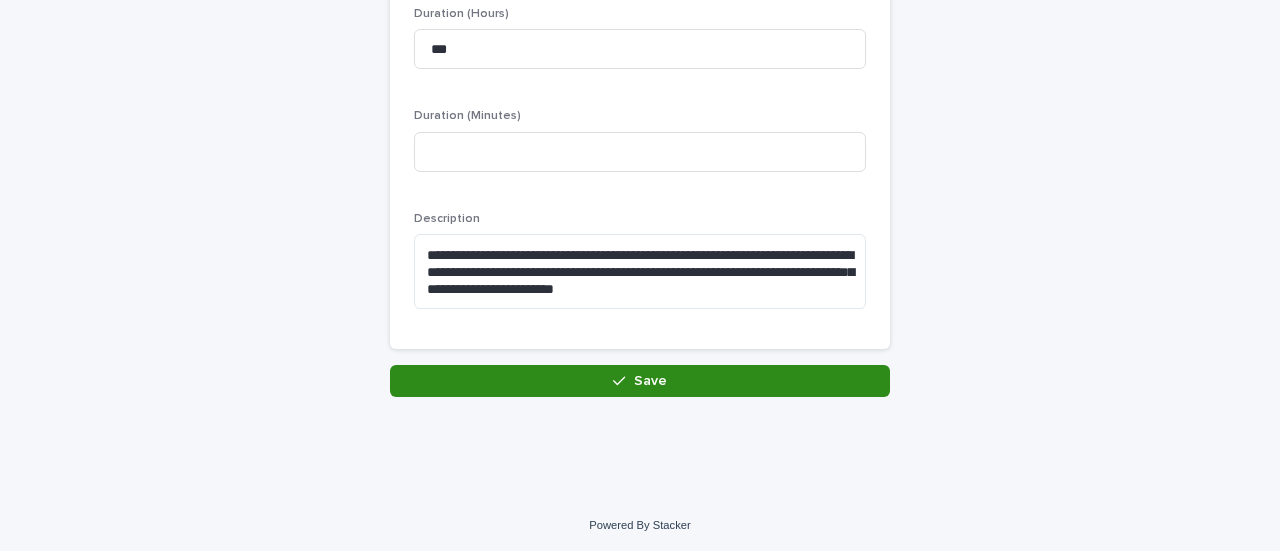 click on "Save" at bounding box center [640, 381] 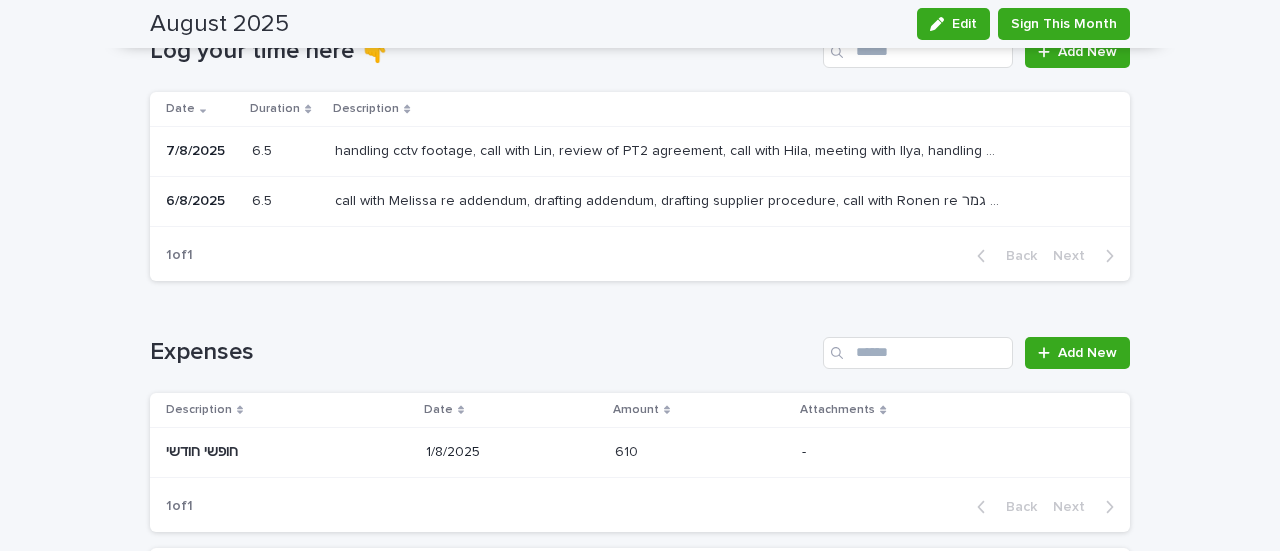 scroll, scrollTop: 288, scrollLeft: 0, axis: vertical 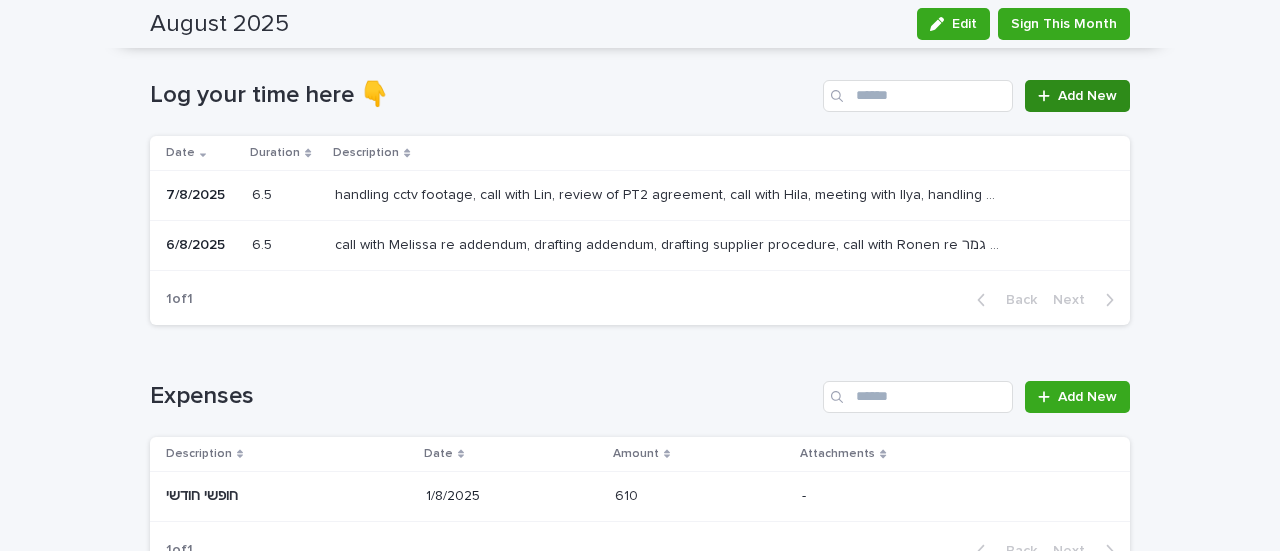 click on "Add New" at bounding box center [1077, 96] 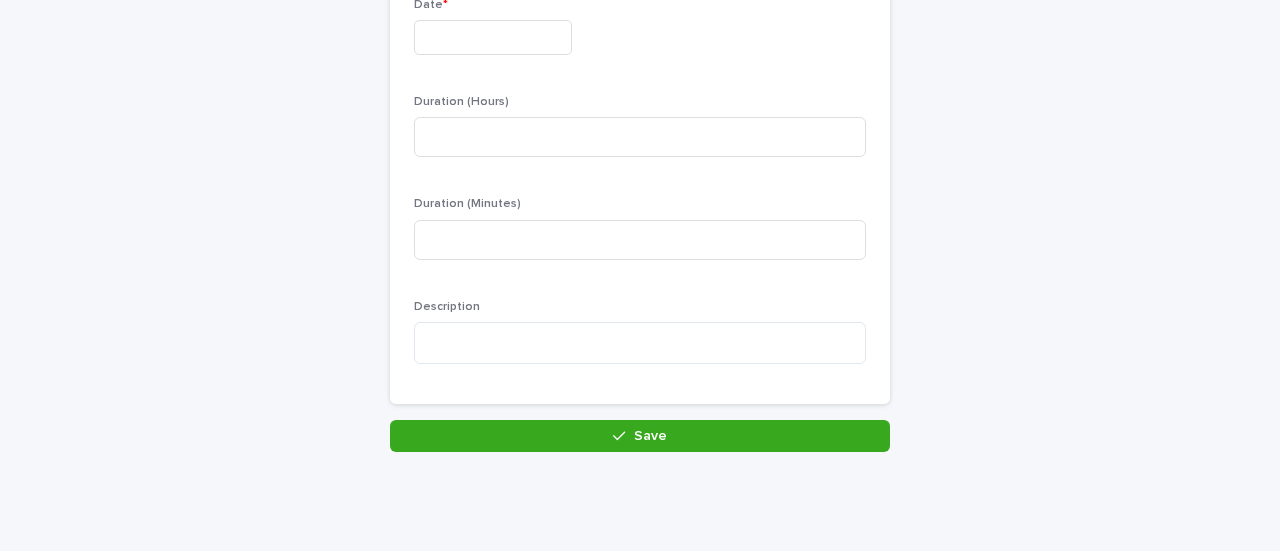 scroll, scrollTop: 289, scrollLeft: 0, axis: vertical 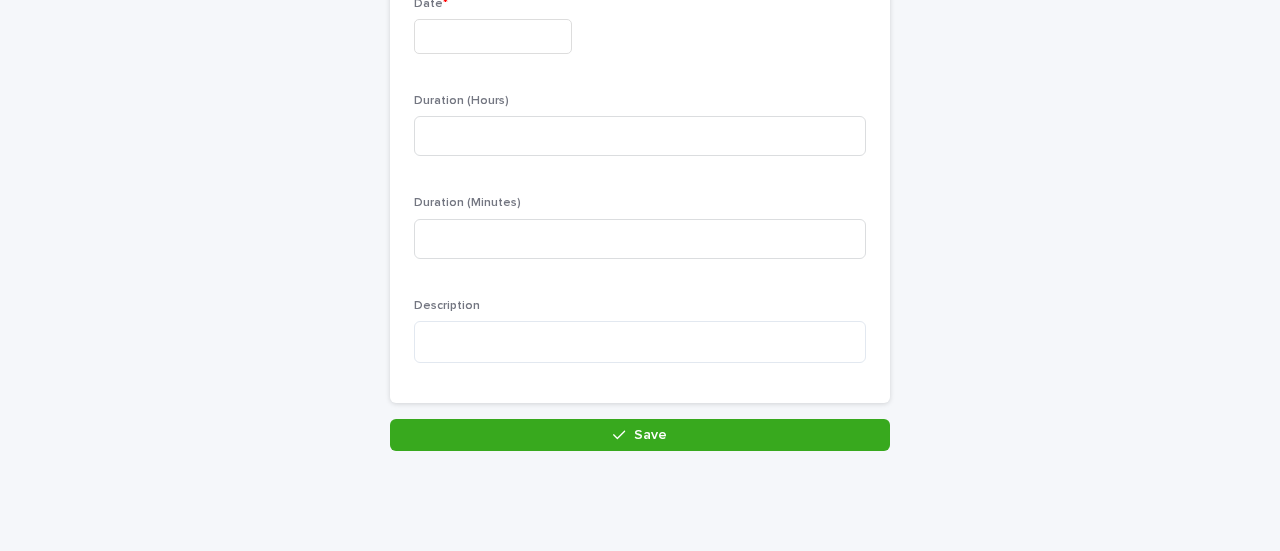 click at bounding box center [493, 36] 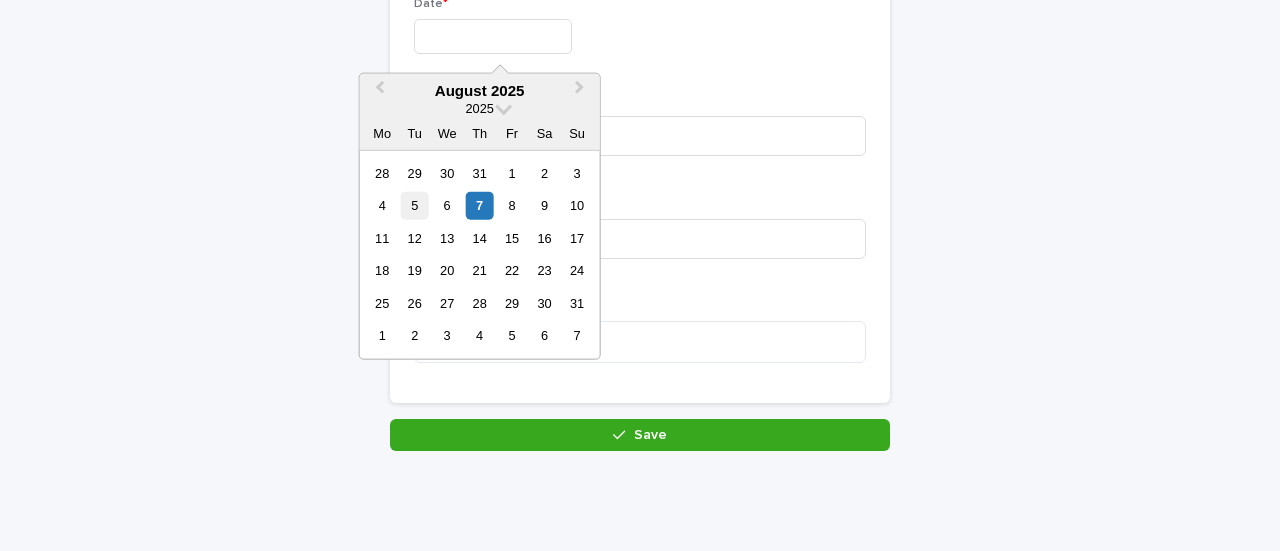 click on "5" at bounding box center [414, 205] 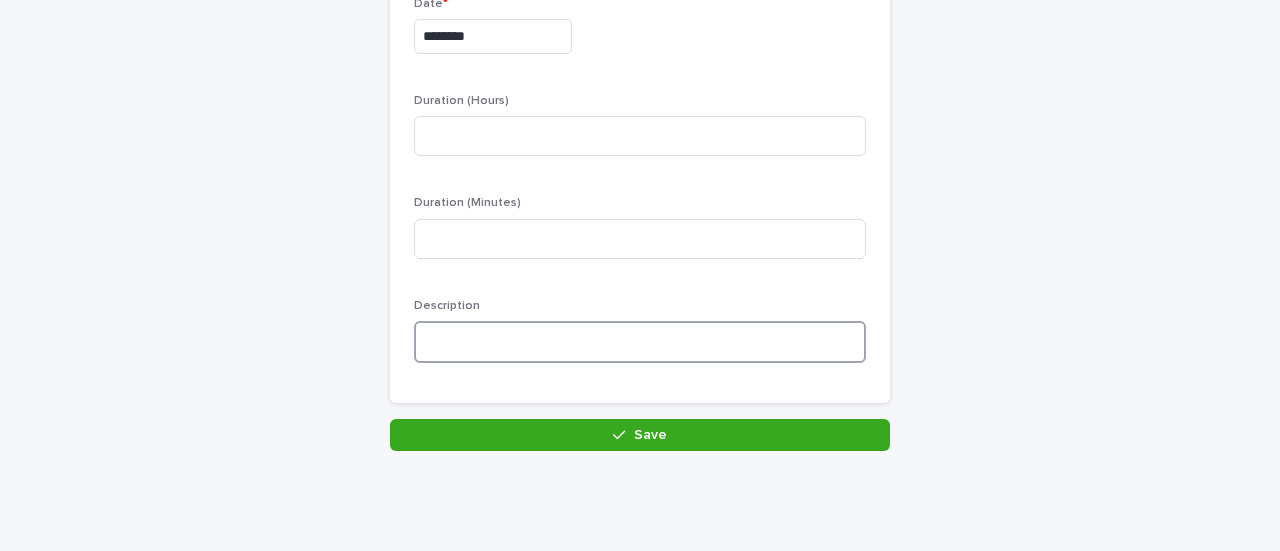 click at bounding box center [640, 342] 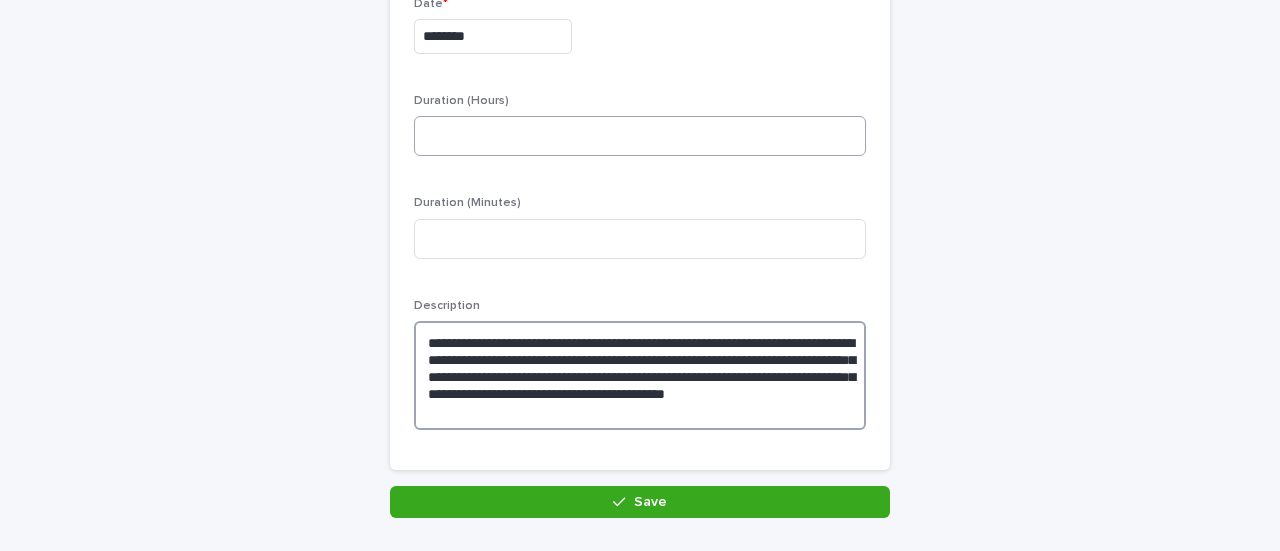 type on "**********" 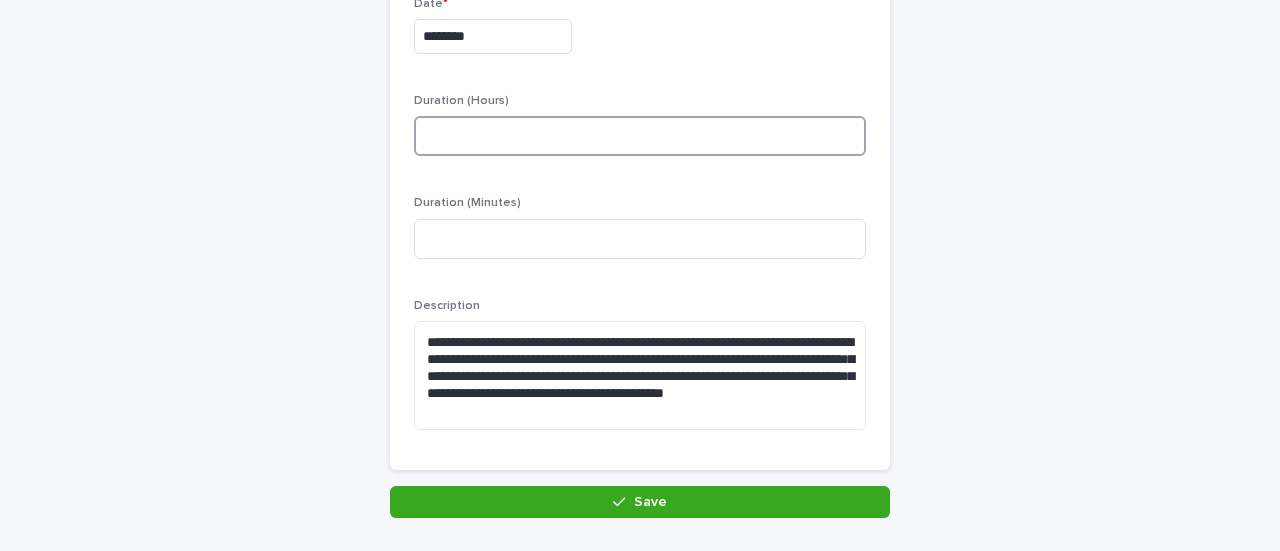 click at bounding box center [640, 136] 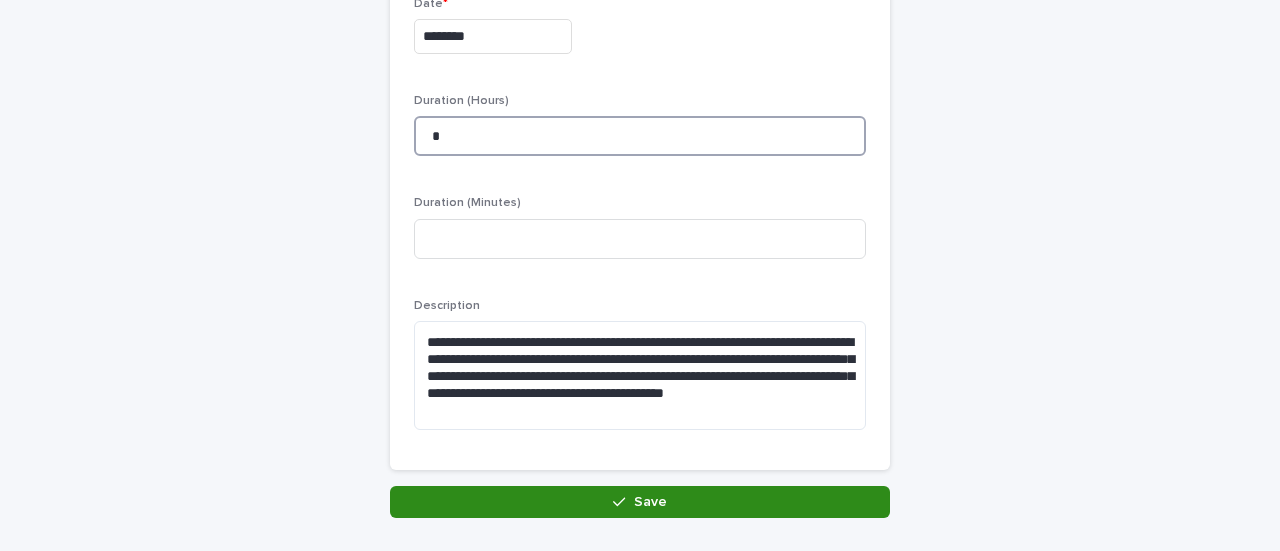 type on "*" 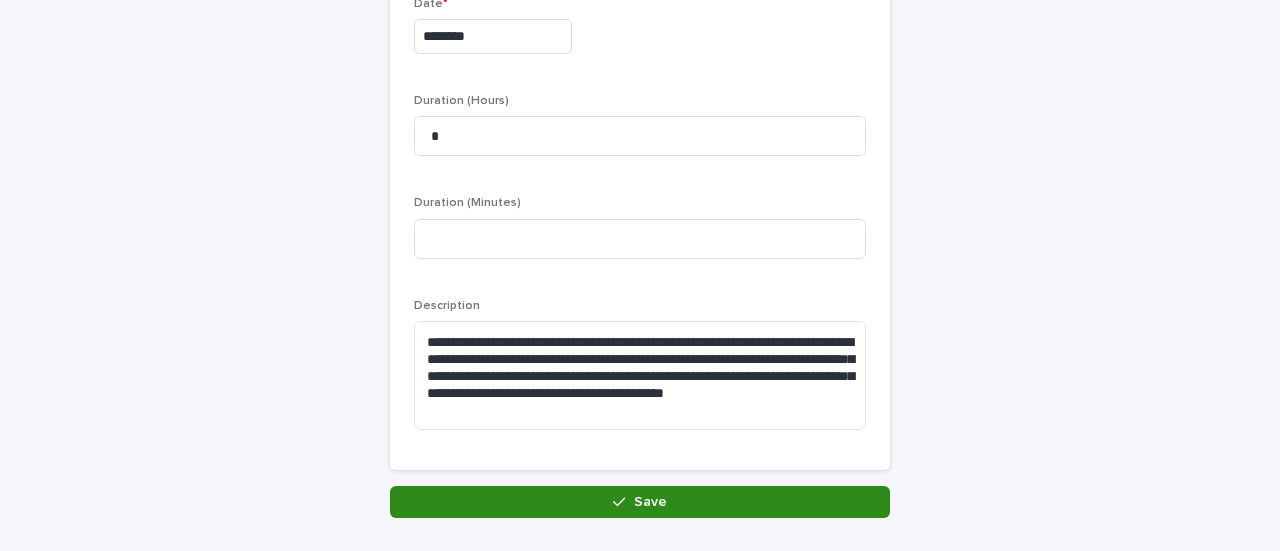click on "Save" at bounding box center [640, 502] 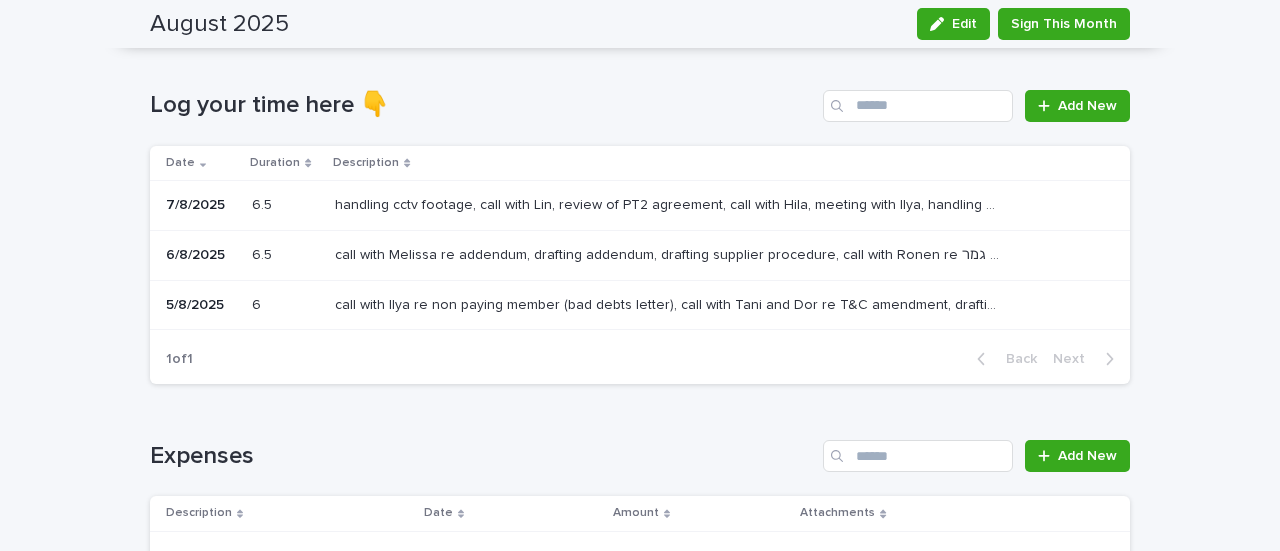 scroll, scrollTop: 277, scrollLeft: 0, axis: vertical 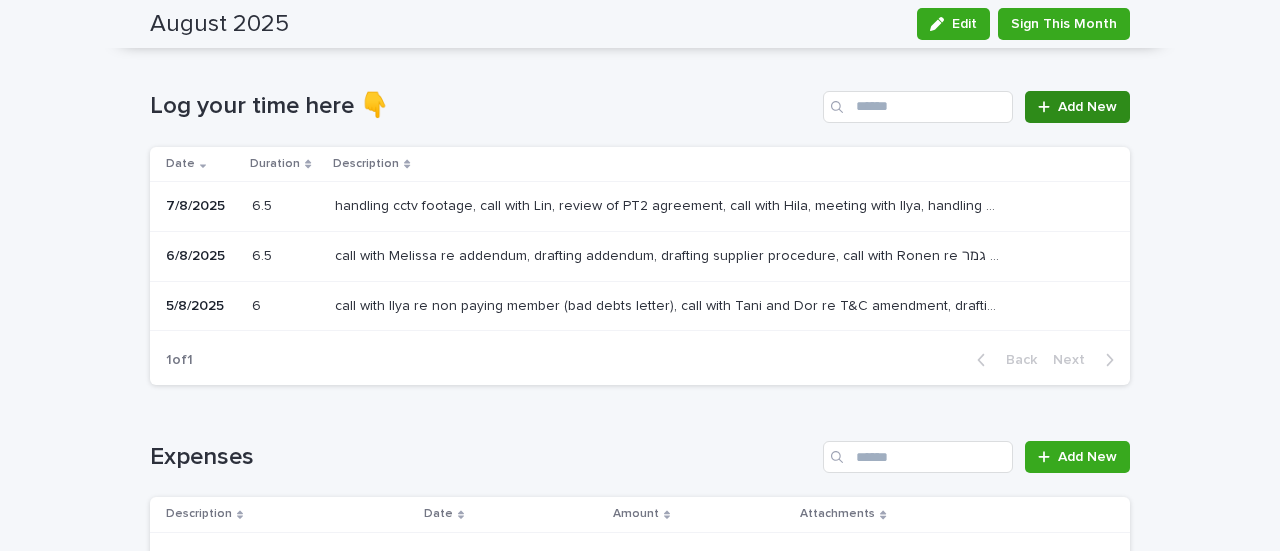 click on "Add New" at bounding box center (1087, 107) 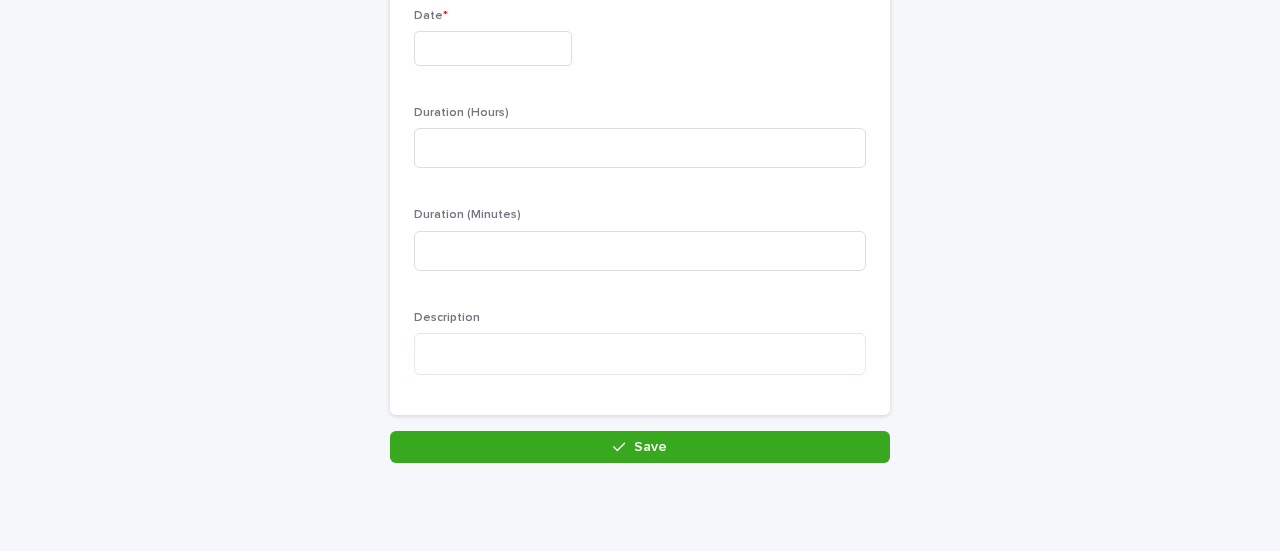 scroll, scrollTop: 278, scrollLeft: 0, axis: vertical 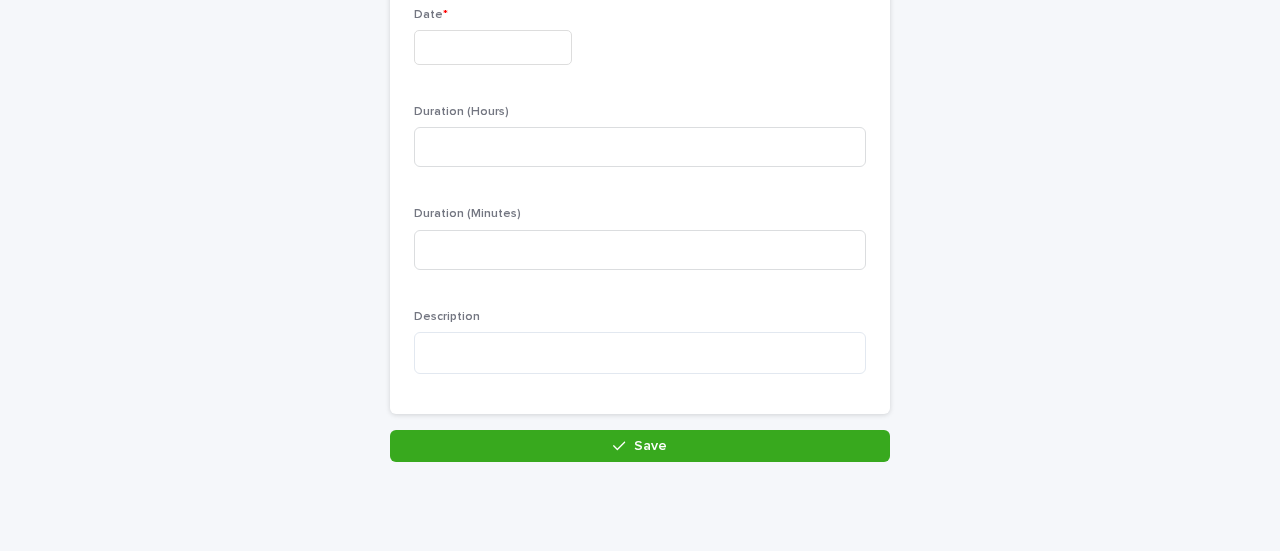 click at bounding box center [493, 47] 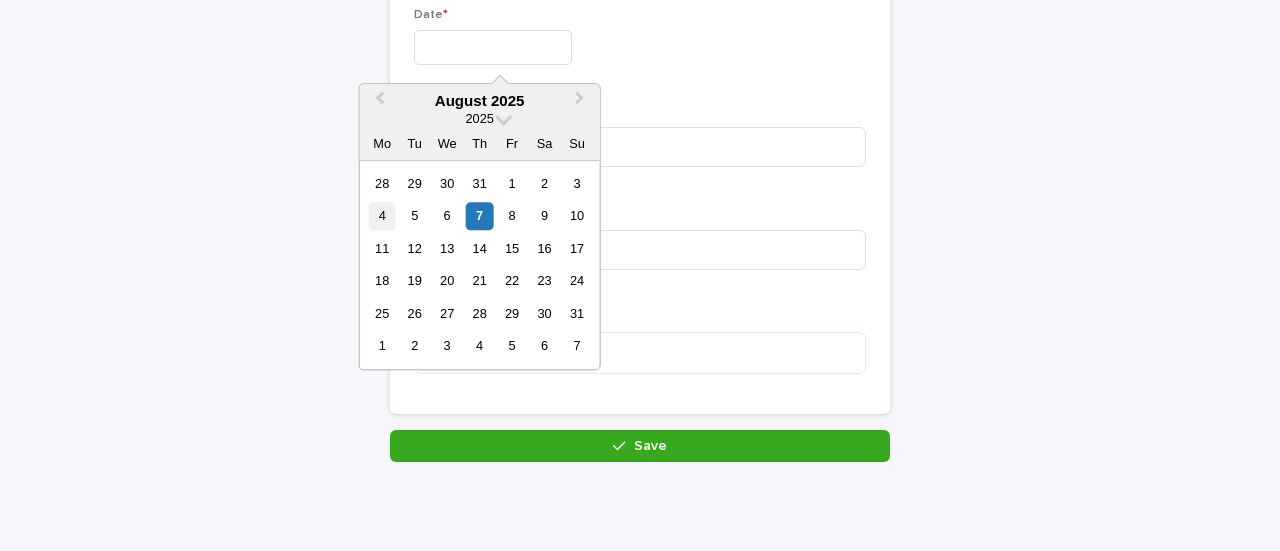 click on "4" at bounding box center (382, 216) 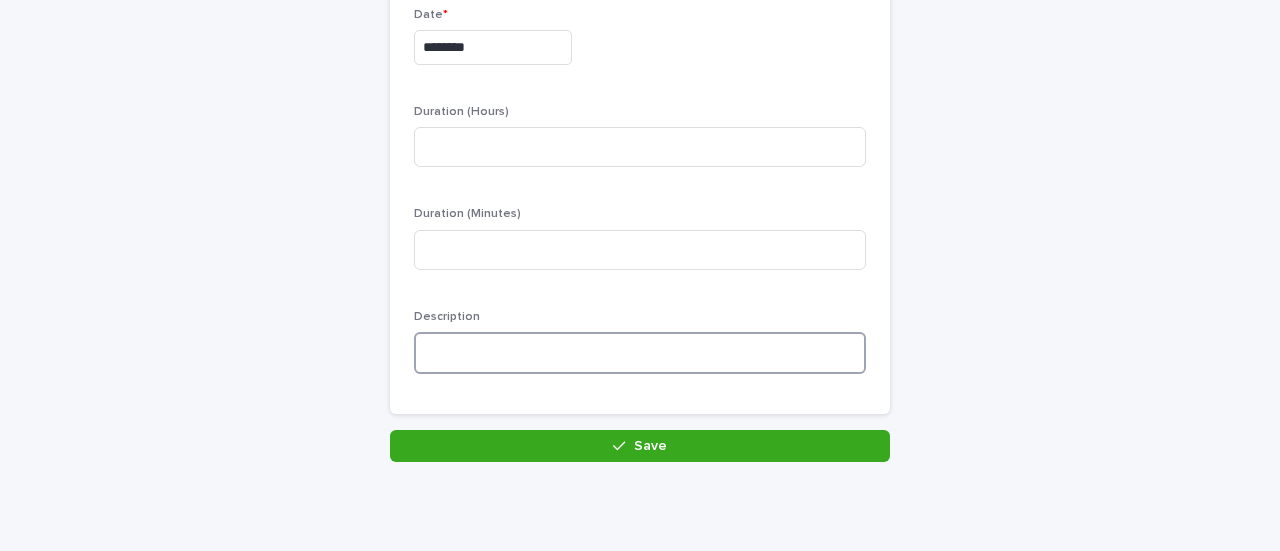 click at bounding box center (640, 353) 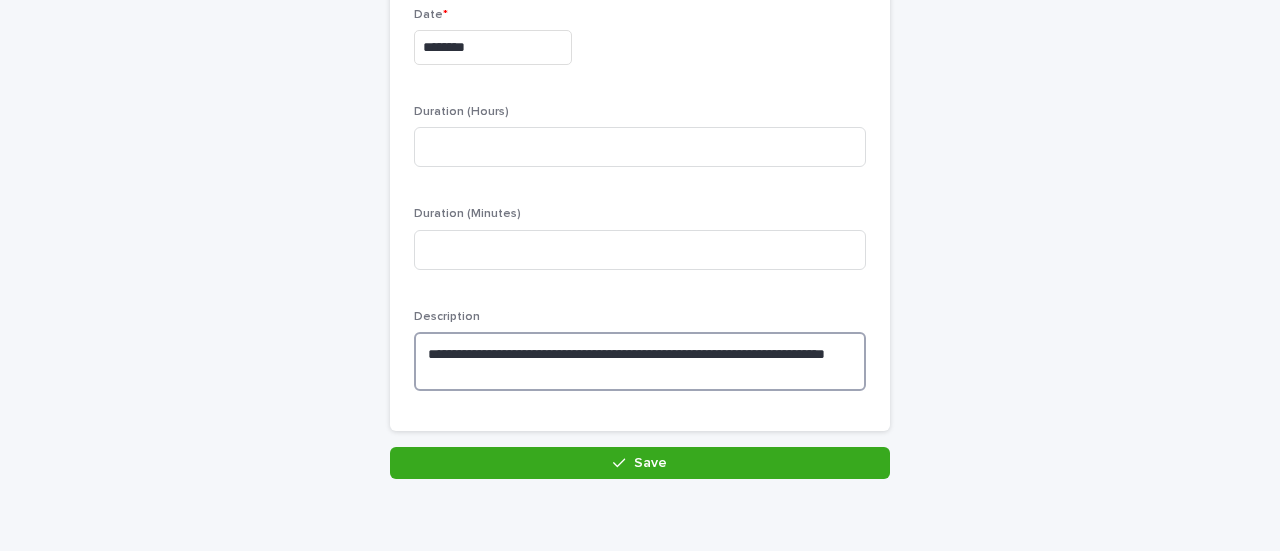 click on "**********" at bounding box center (640, 361) 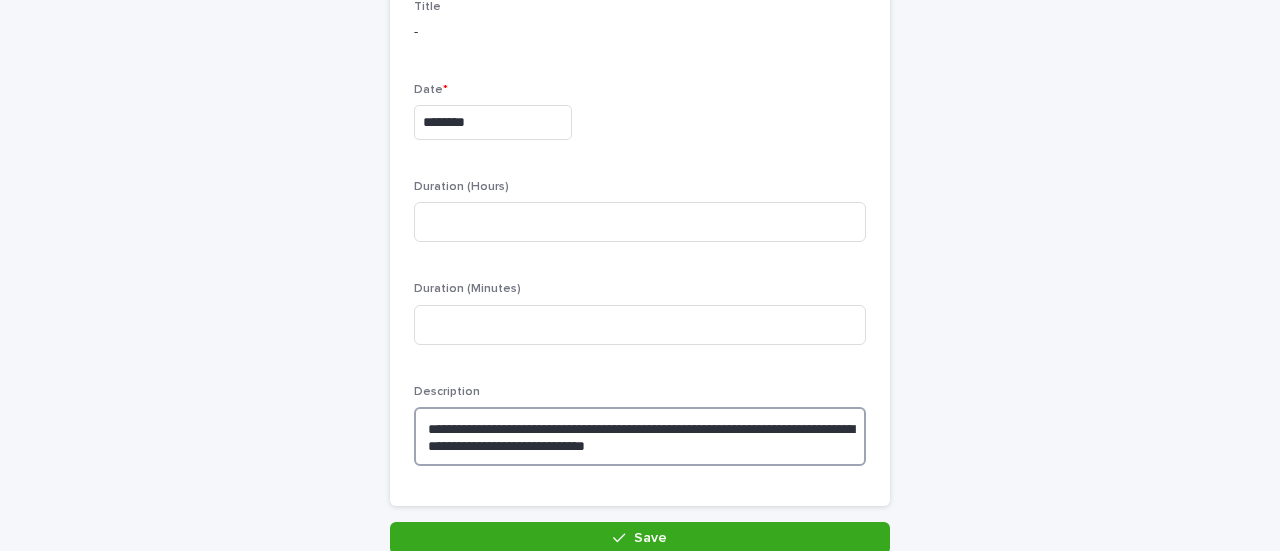 scroll, scrollTop: 202, scrollLeft: 0, axis: vertical 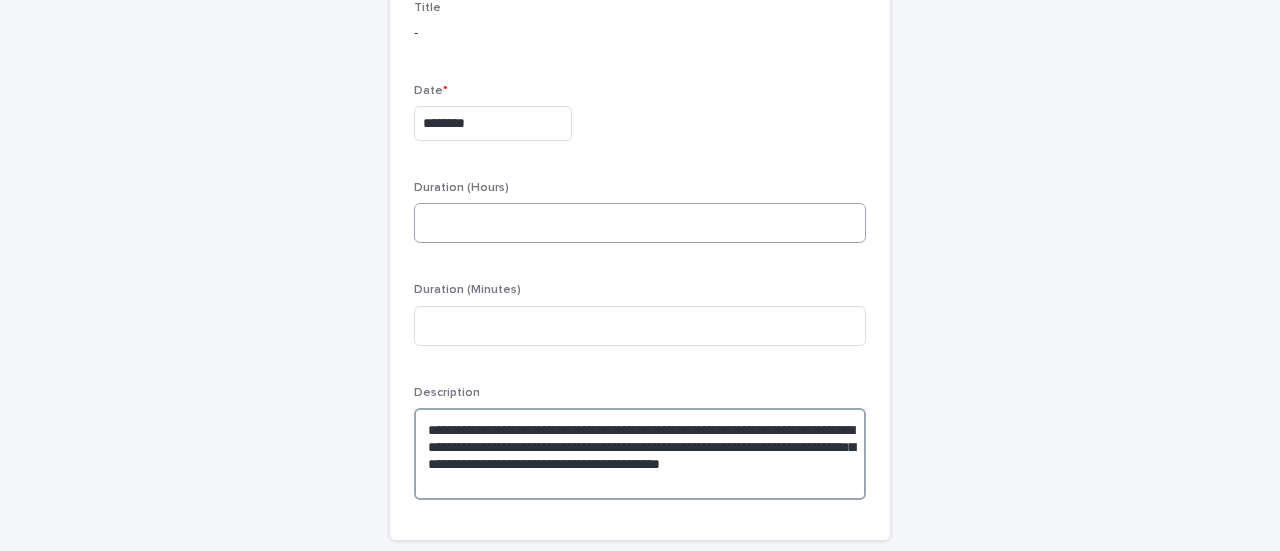 type on "**********" 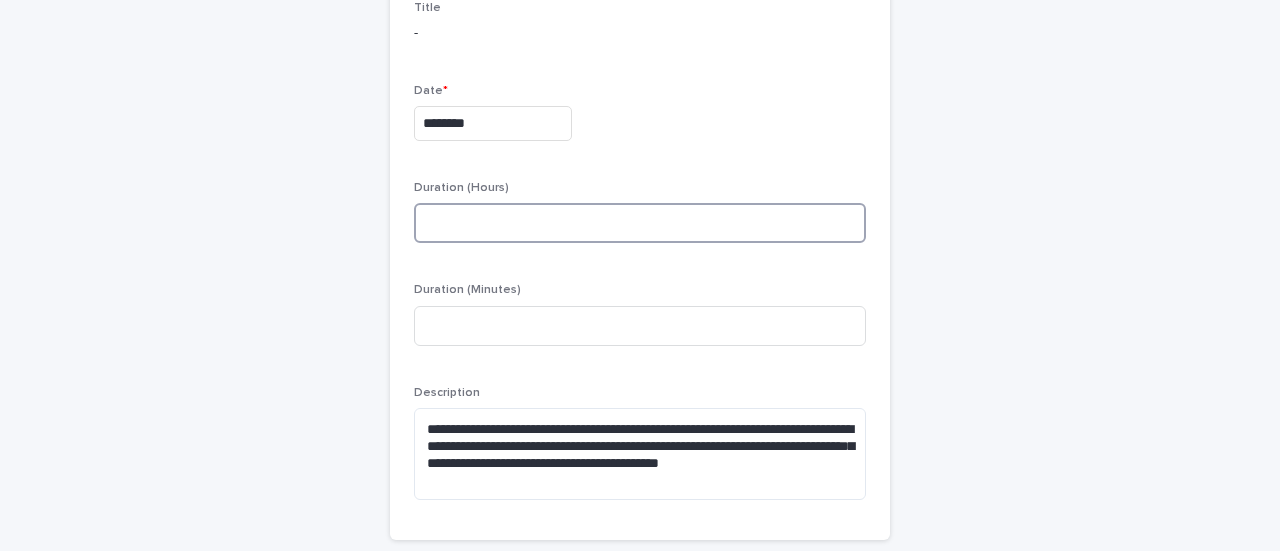 click at bounding box center (640, 223) 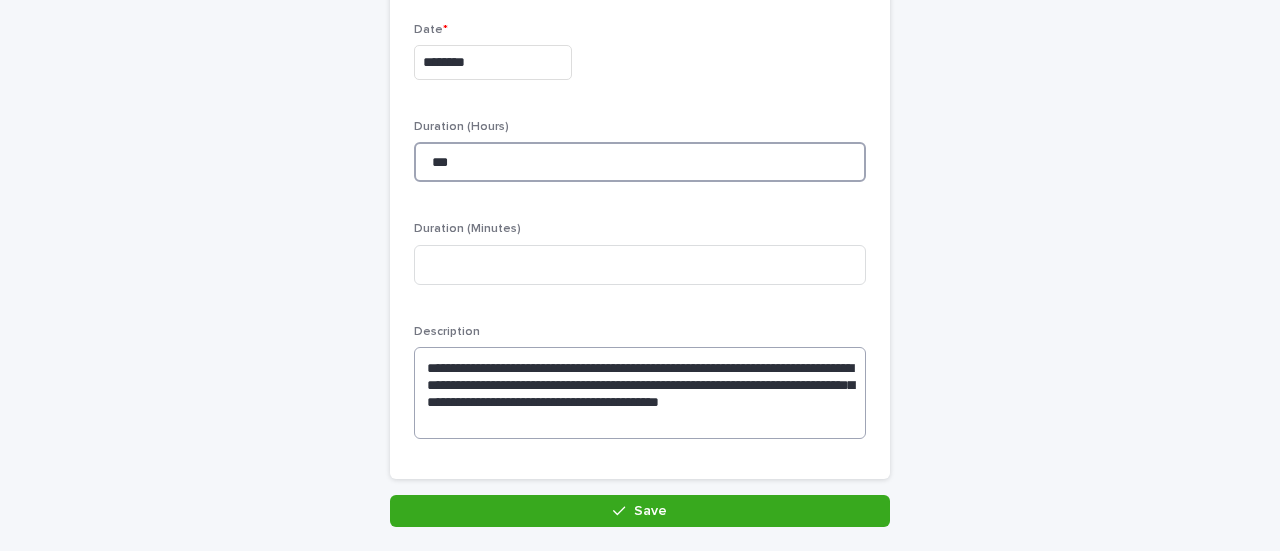 scroll, scrollTop: 267, scrollLeft: 0, axis: vertical 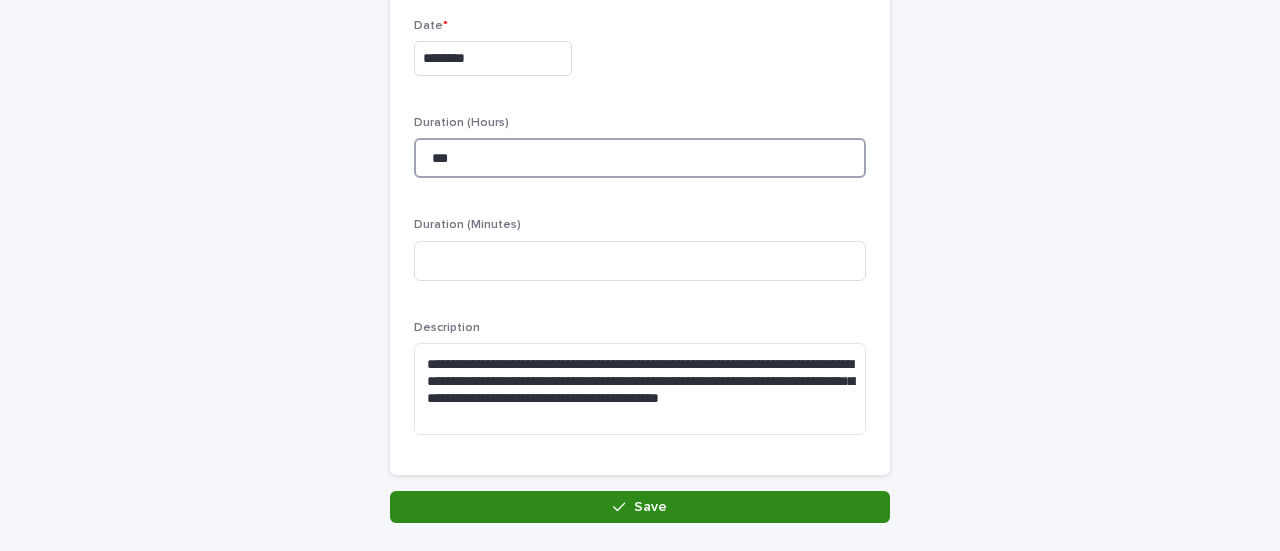 type on "***" 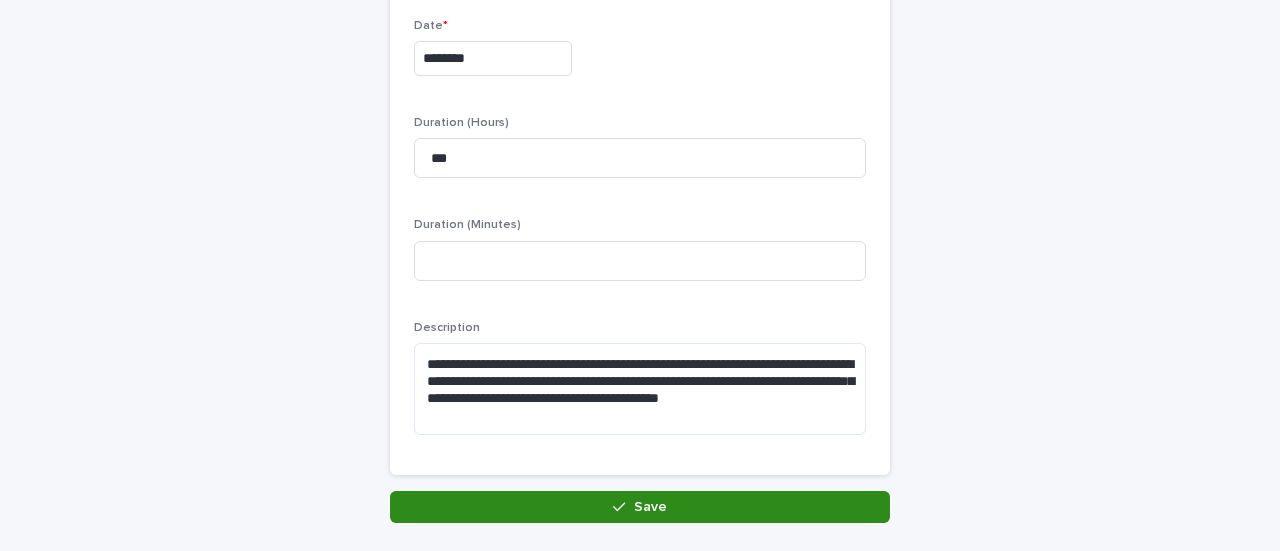 click on "Save" at bounding box center (650, 507) 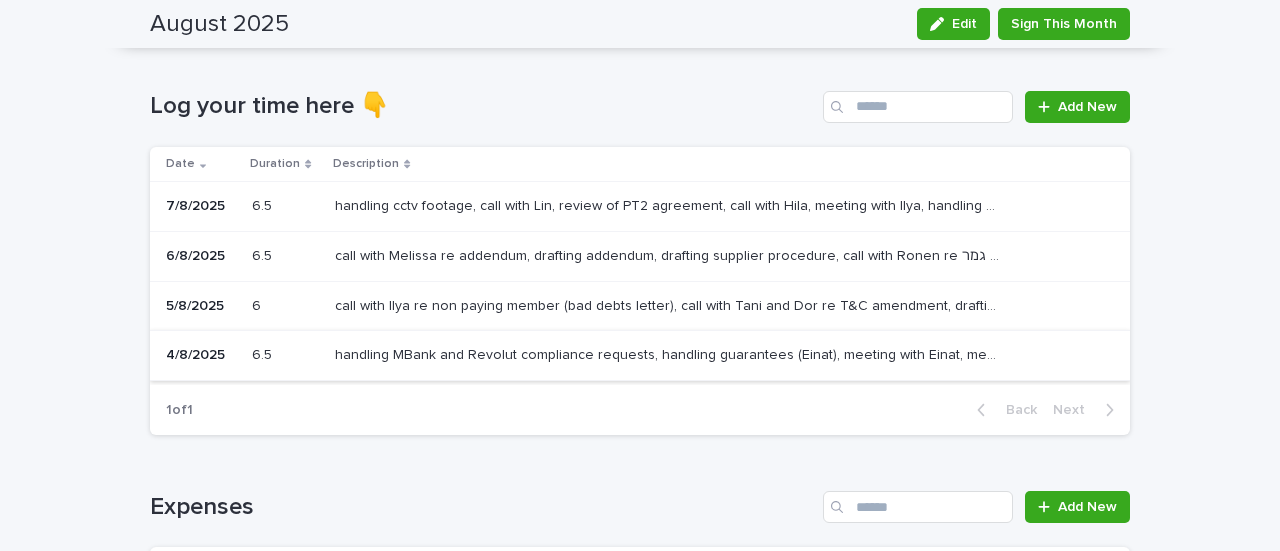 scroll, scrollTop: 201, scrollLeft: 0, axis: vertical 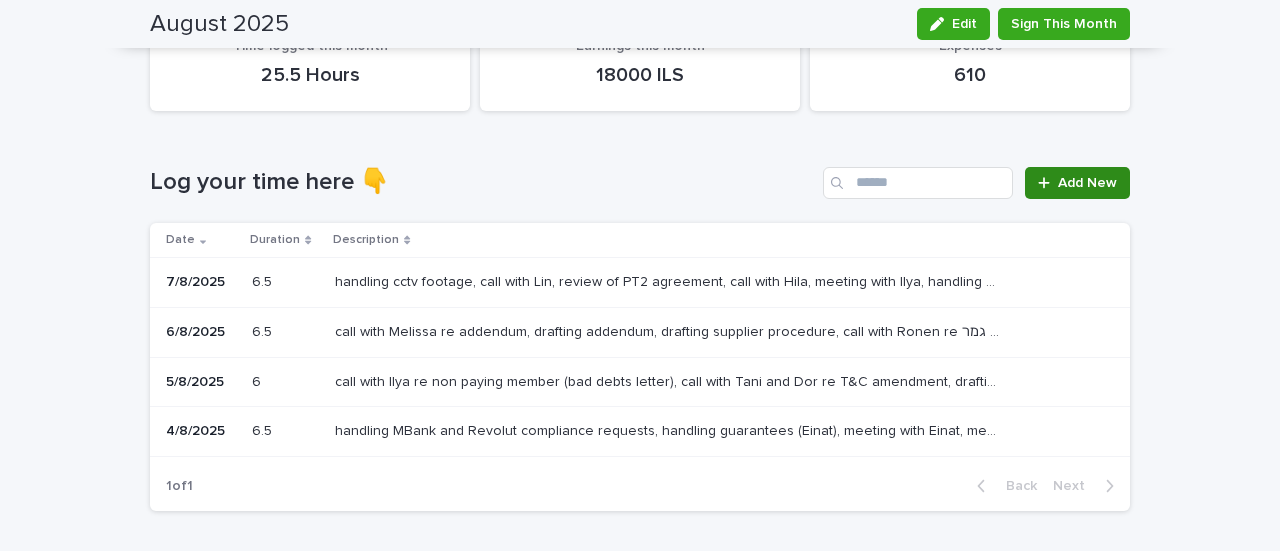 click on "Add New" at bounding box center [1077, 183] 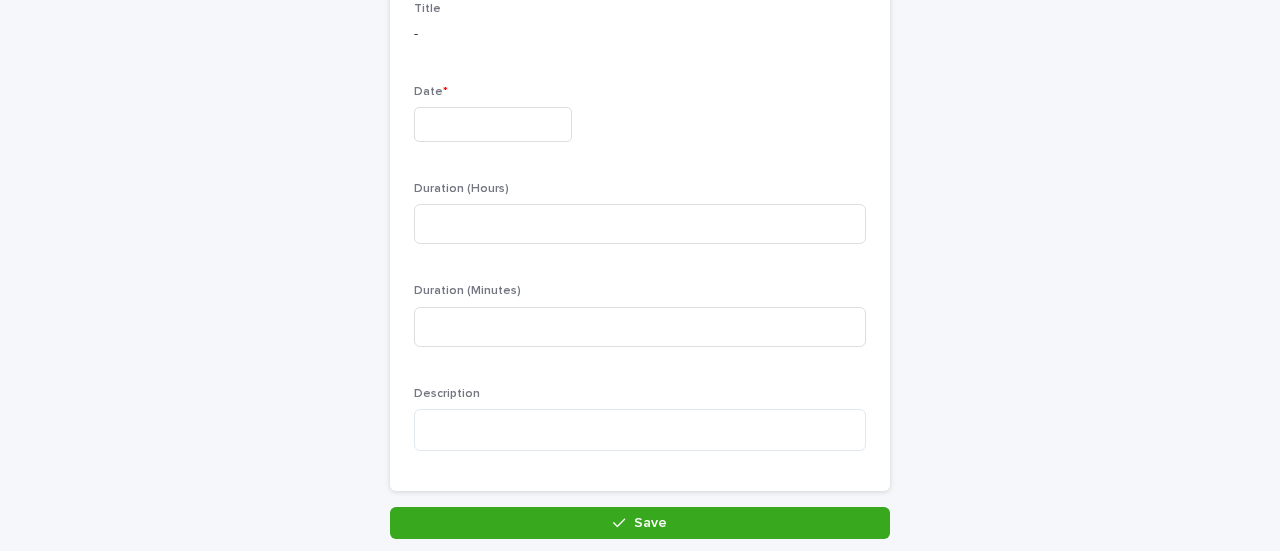 scroll, scrollTop: 202, scrollLeft: 0, axis: vertical 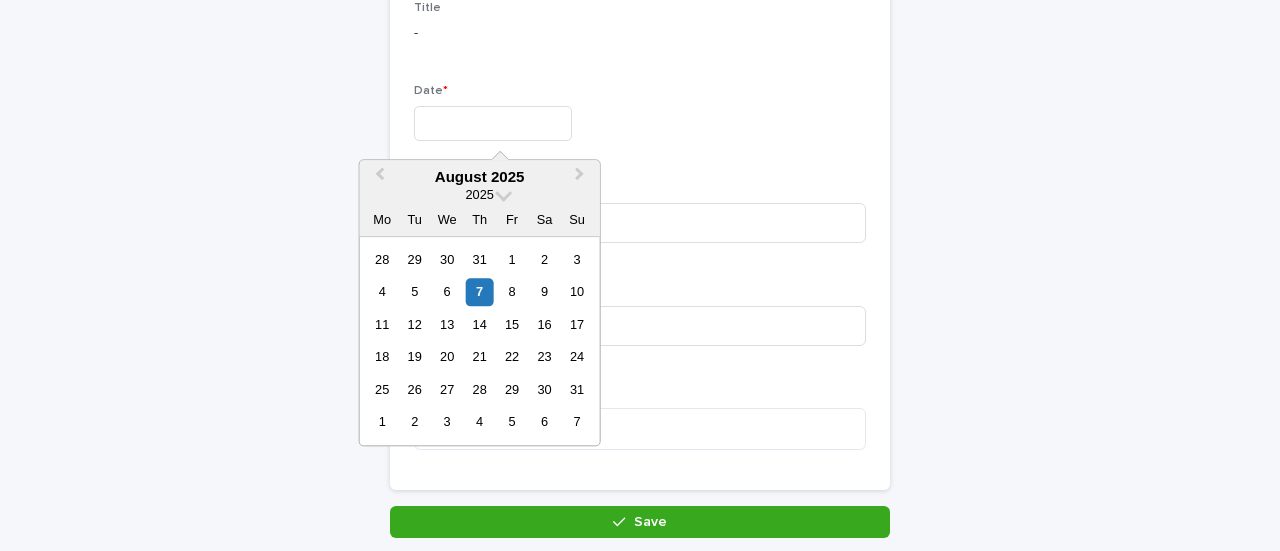 click at bounding box center [493, 123] 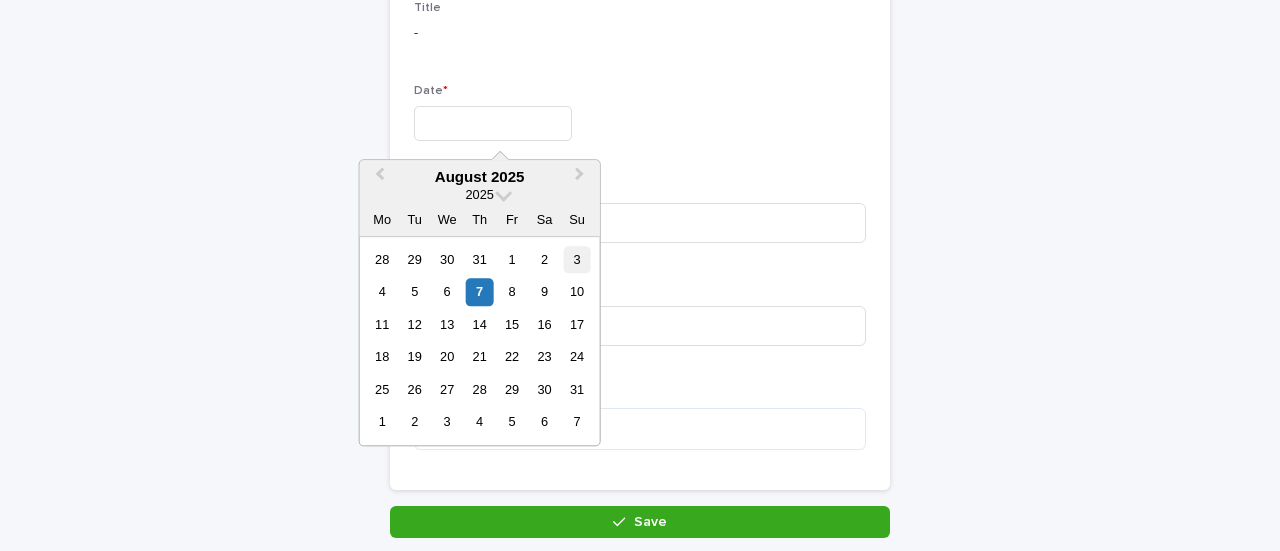 click on "3" at bounding box center (576, 259) 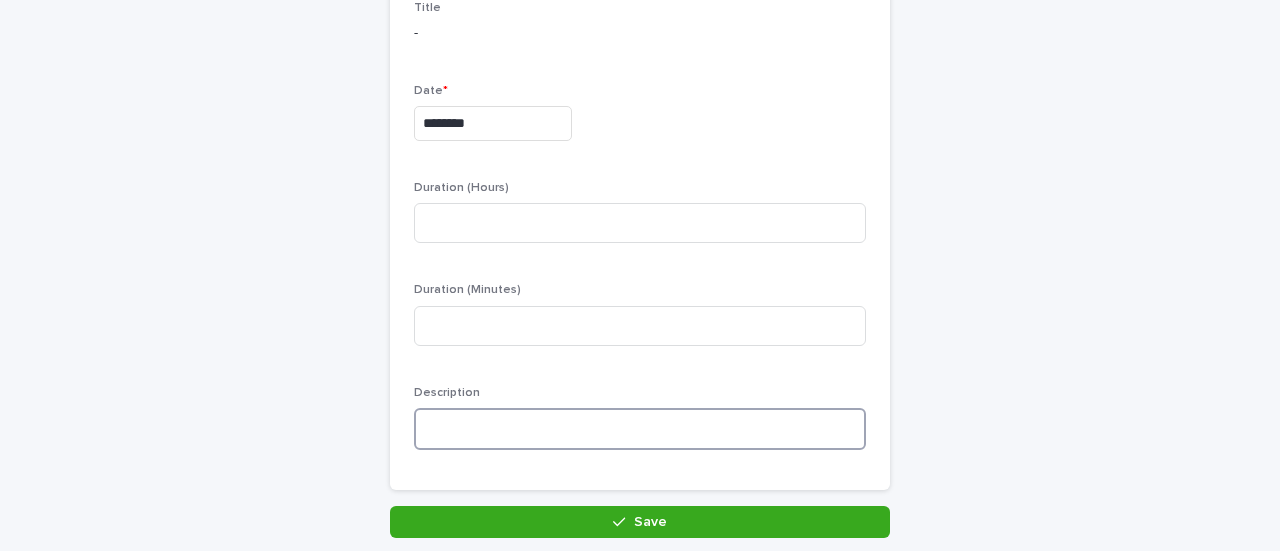 click at bounding box center [640, 429] 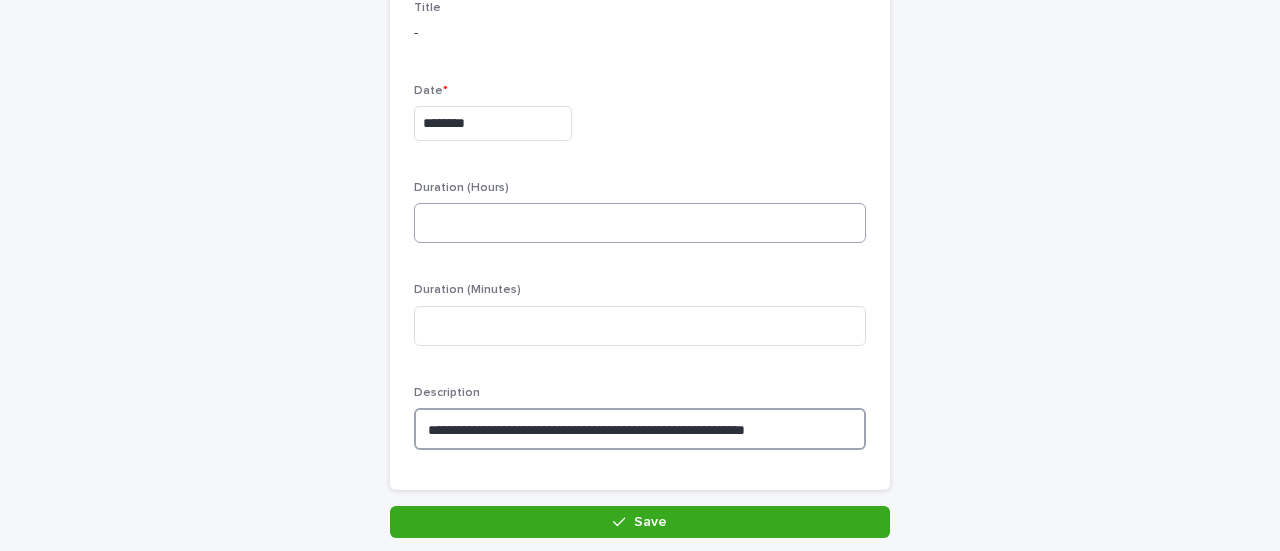type on "**********" 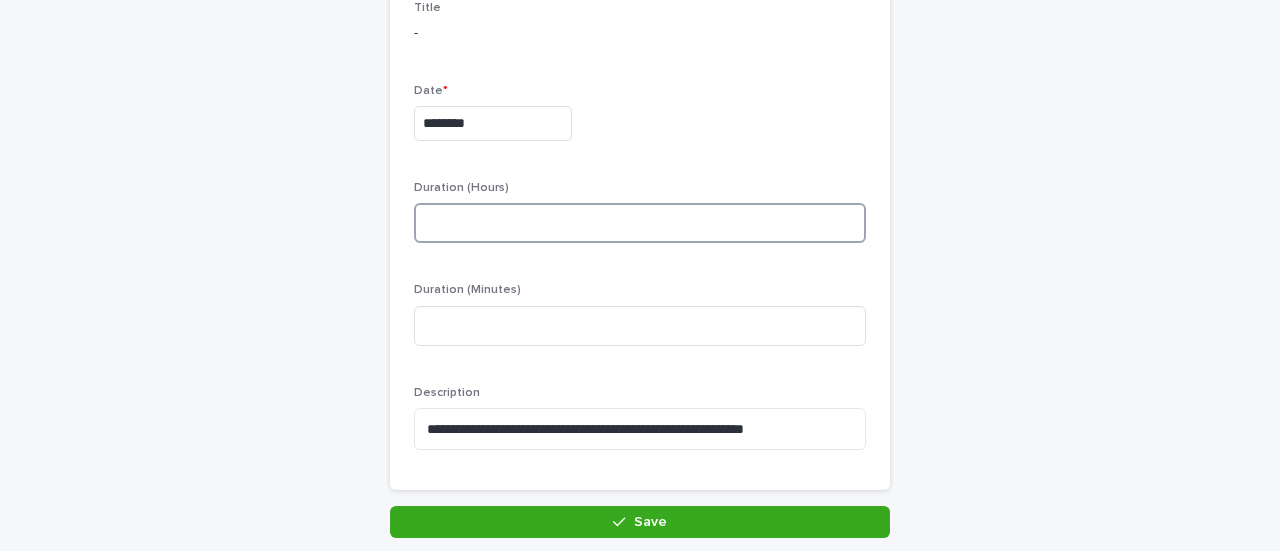 click at bounding box center [640, 223] 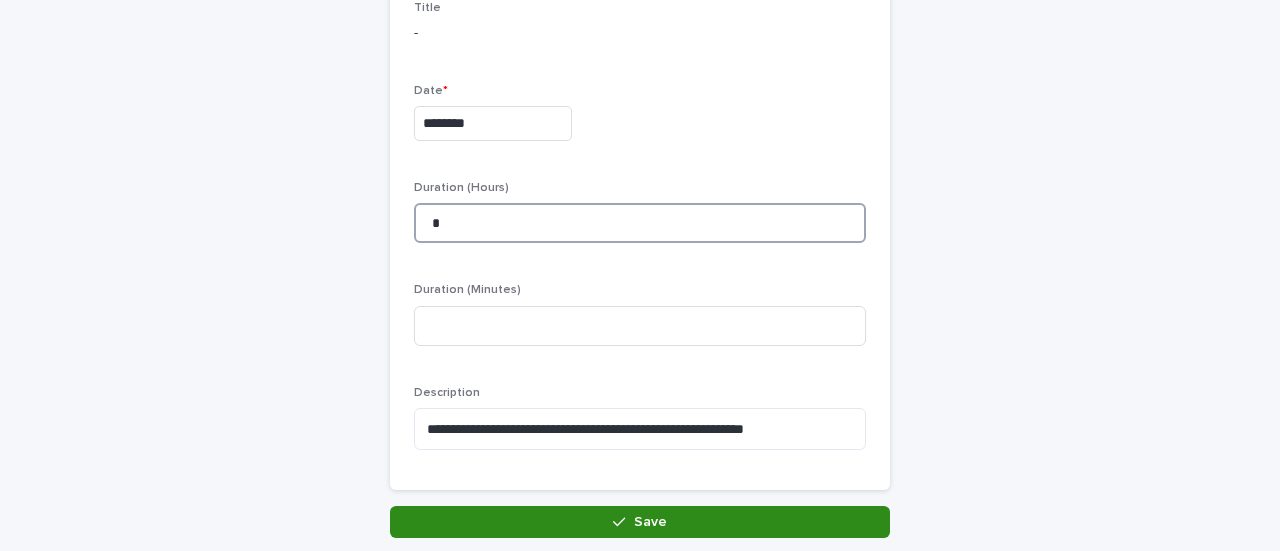 type on "*" 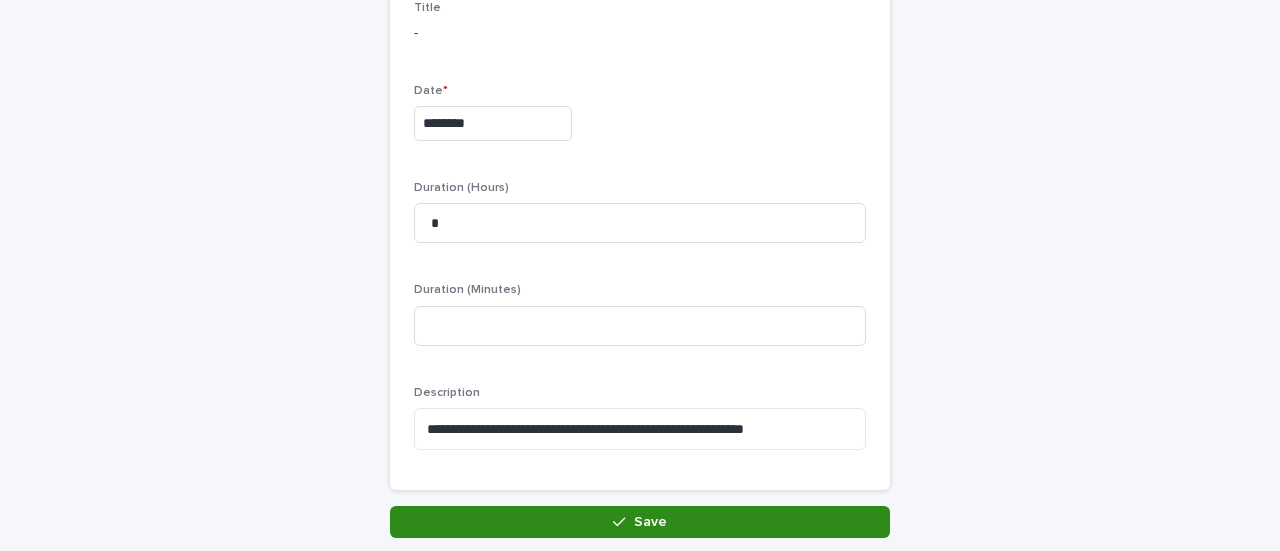 click on "Save" at bounding box center [640, 522] 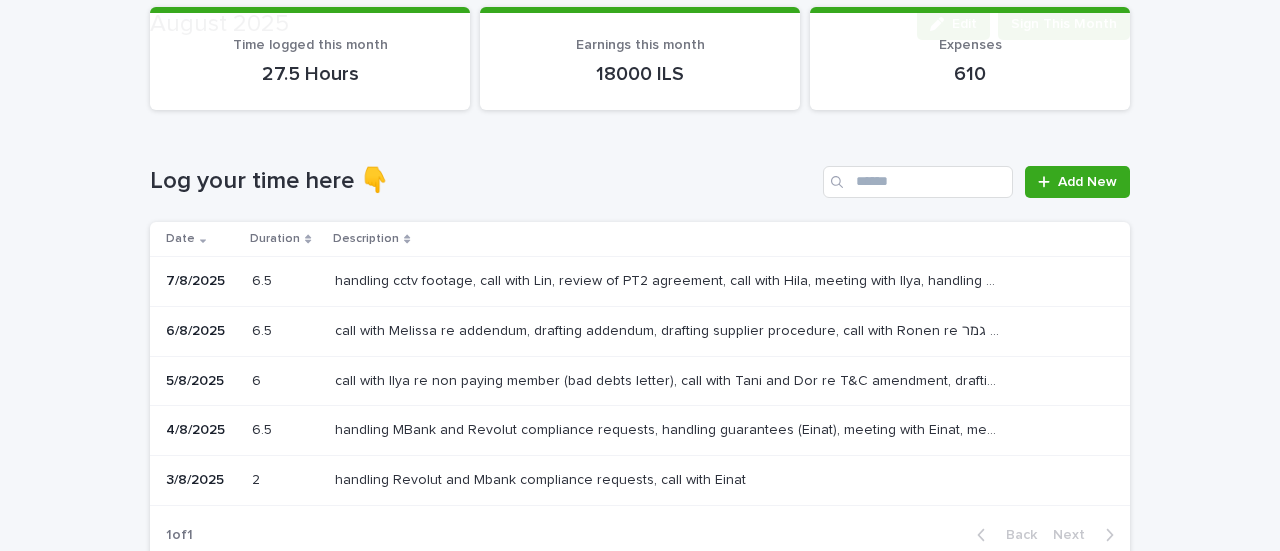 scroll, scrollTop: 203, scrollLeft: 0, axis: vertical 